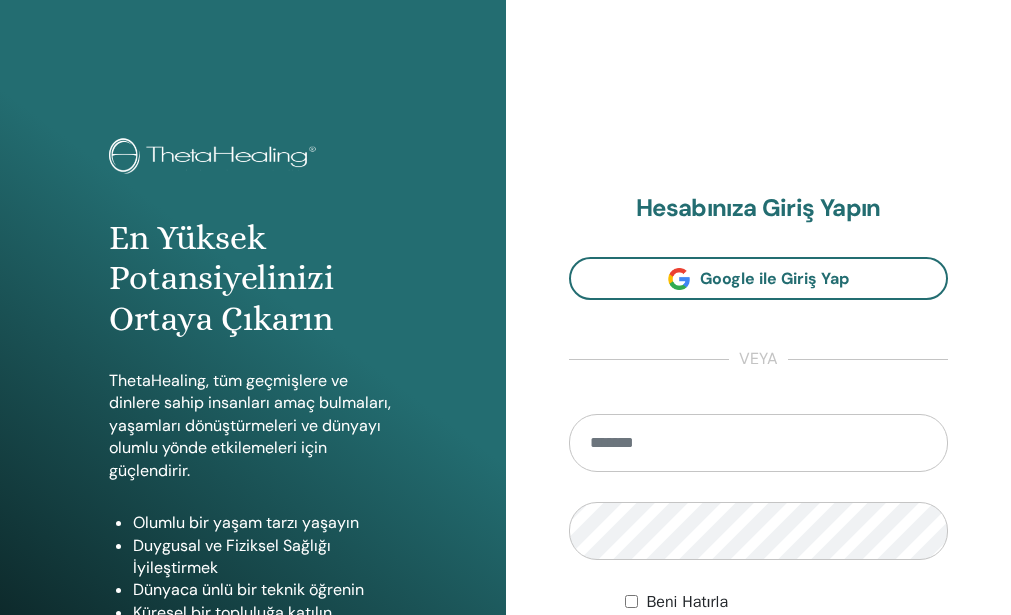 scroll, scrollTop: 0, scrollLeft: 0, axis: both 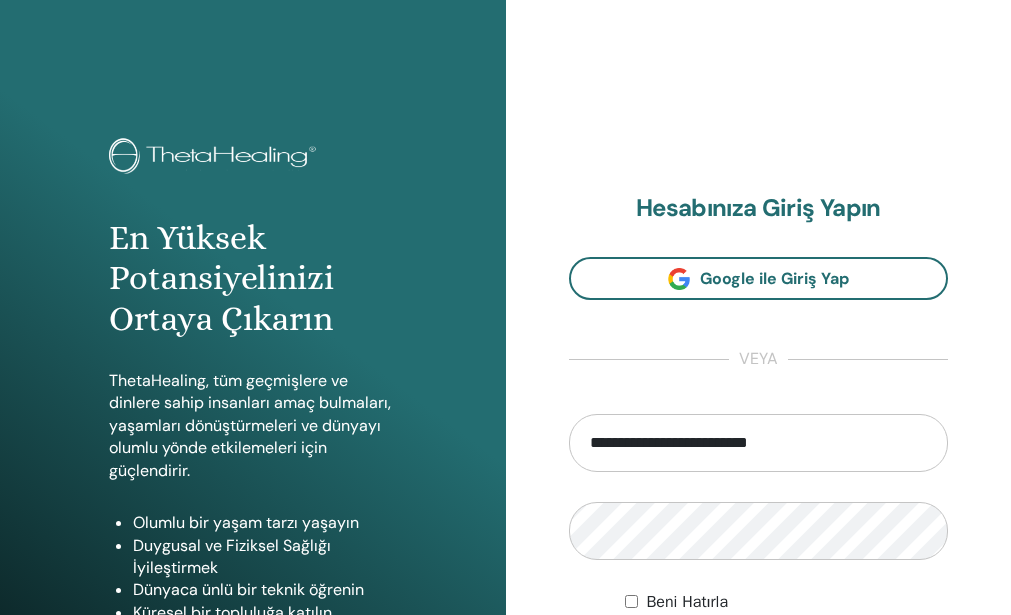 type on "**********" 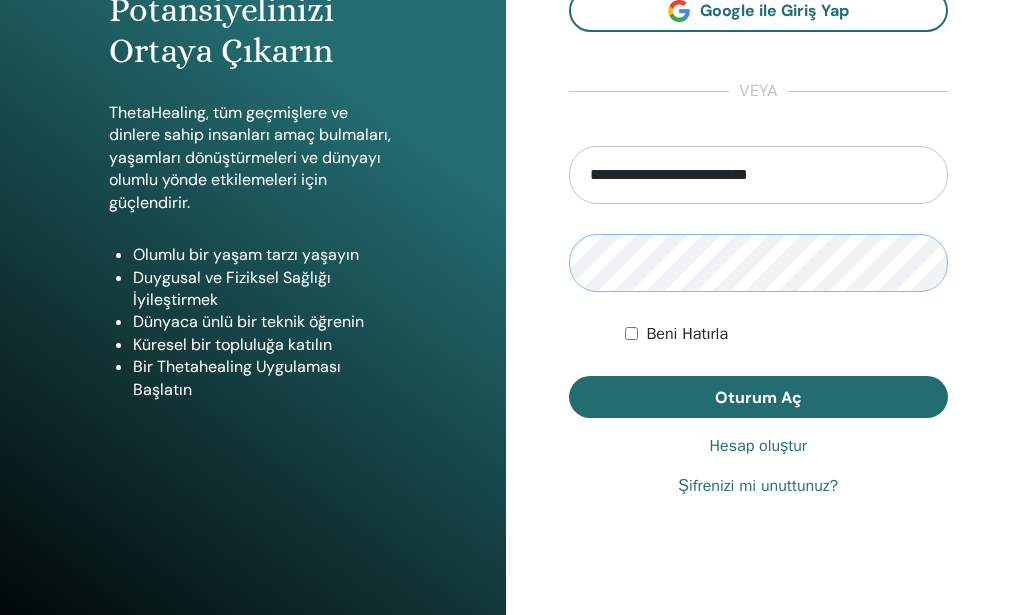 scroll, scrollTop: 300, scrollLeft: 0, axis: vertical 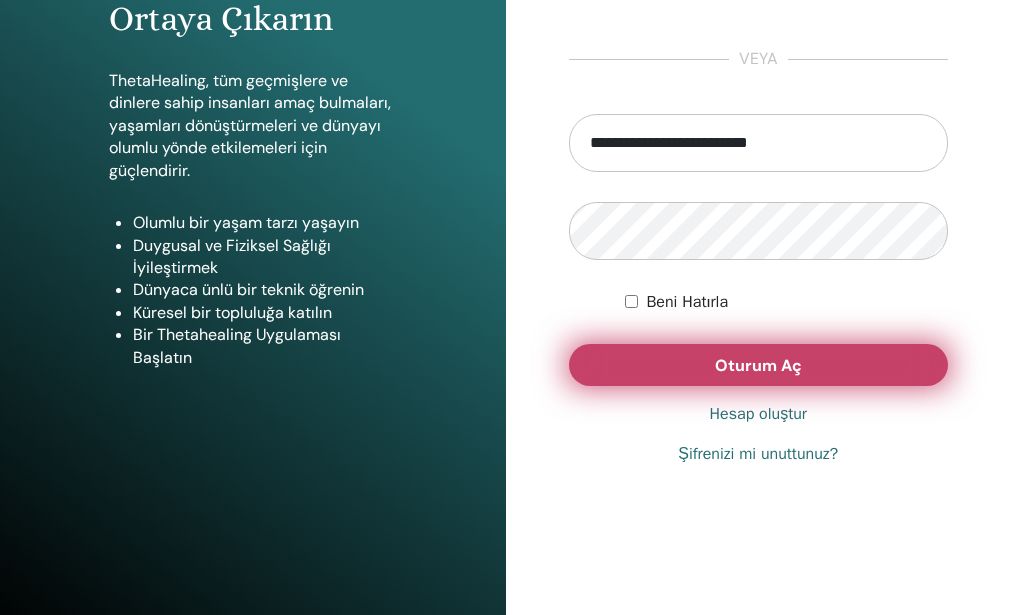 click on "Oturum Aç" at bounding box center [758, 365] 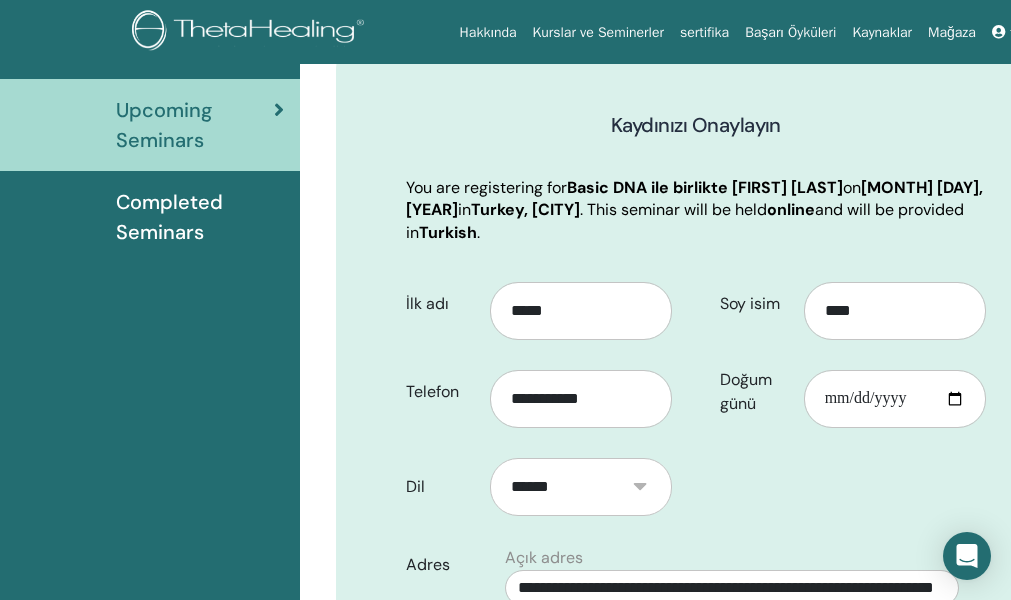 scroll, scrollTop: 248, scrollLeft: 0, axis: vertical 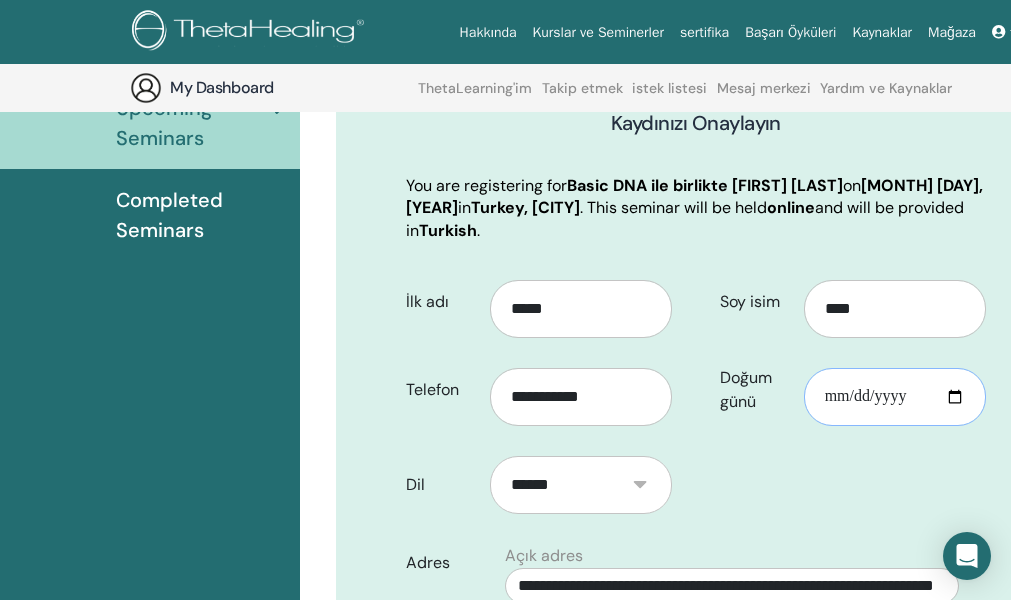 click on "Doğum günü" at bounding box center (895, 397) 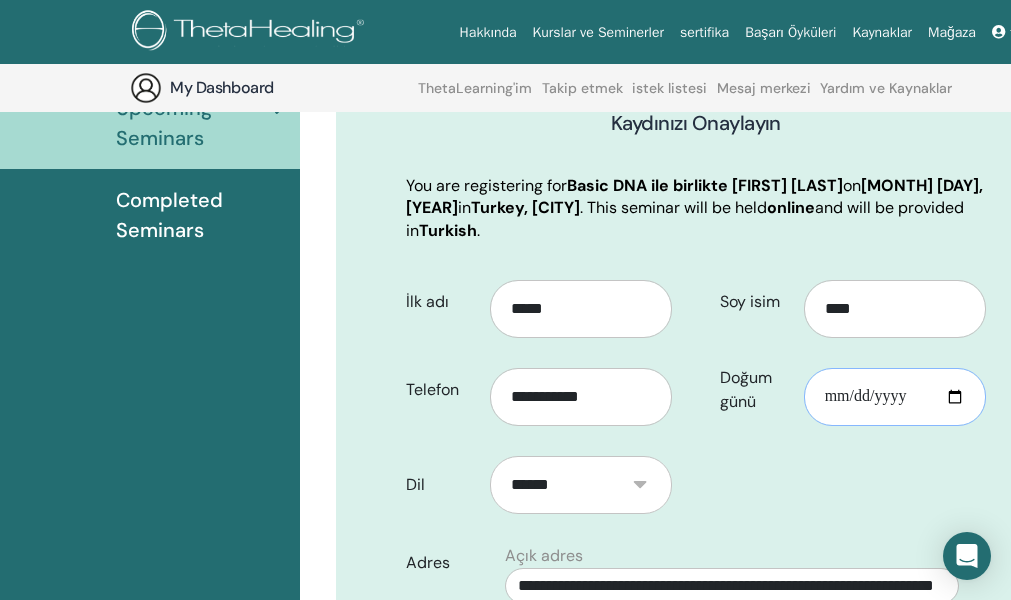 click on "Doğum günü" at bounding box center (895, 397) 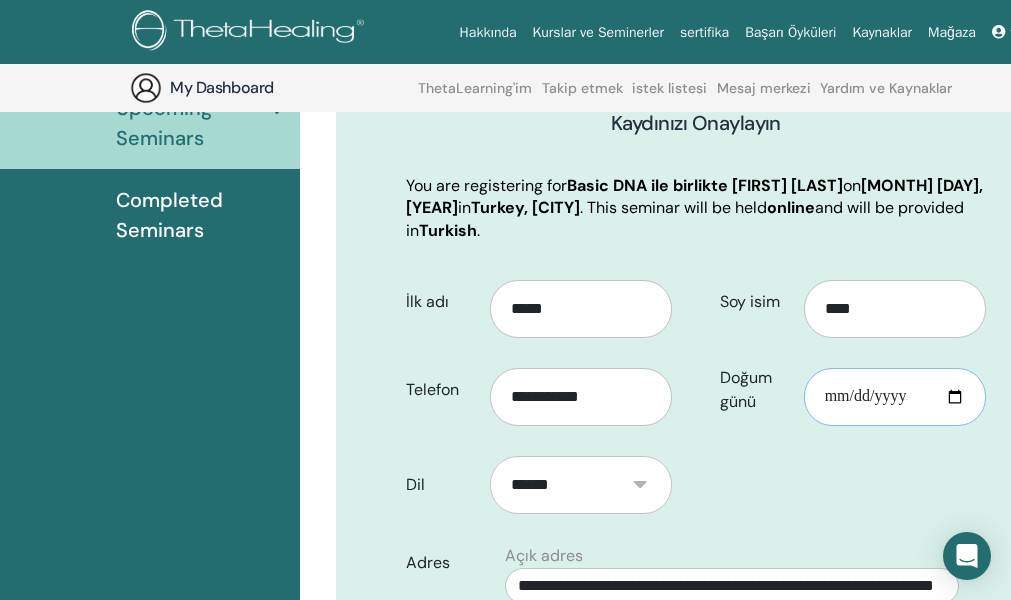 type on "**********" 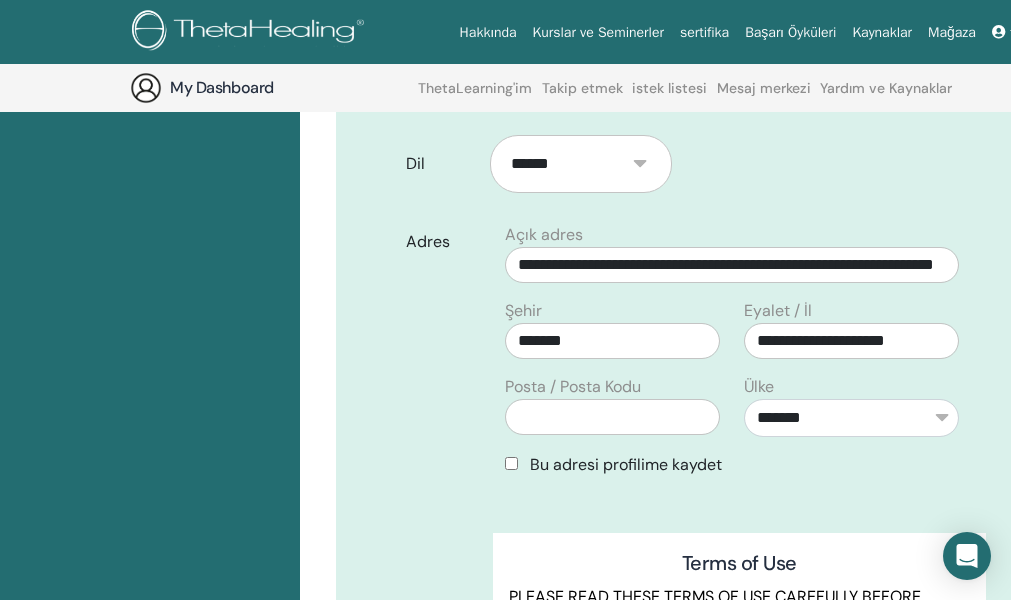 scroll, scrollTop: 648, scrollLeft: 0, axis: vertical 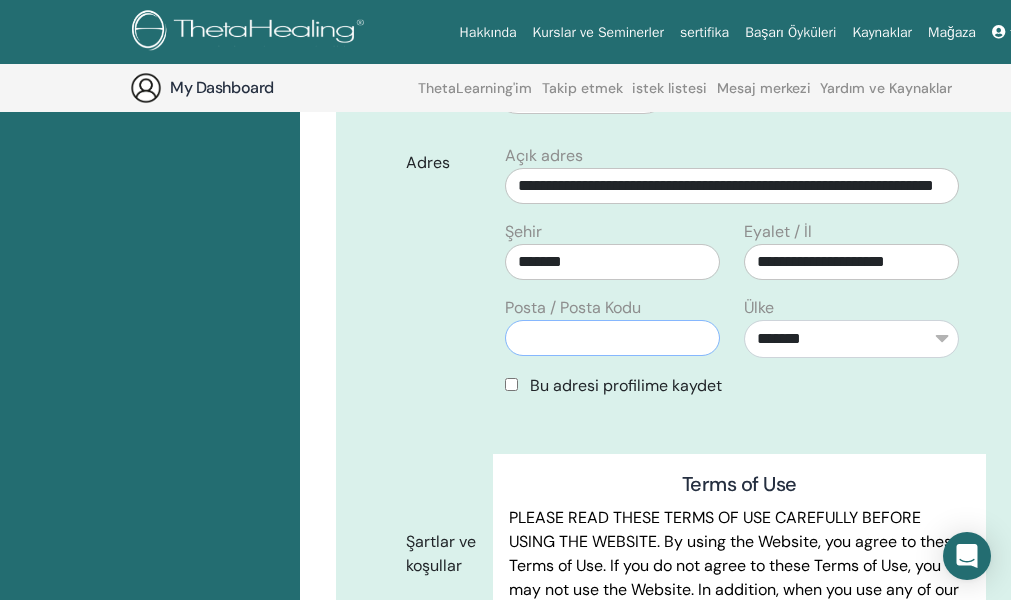 click at bounding box center (612, 338) 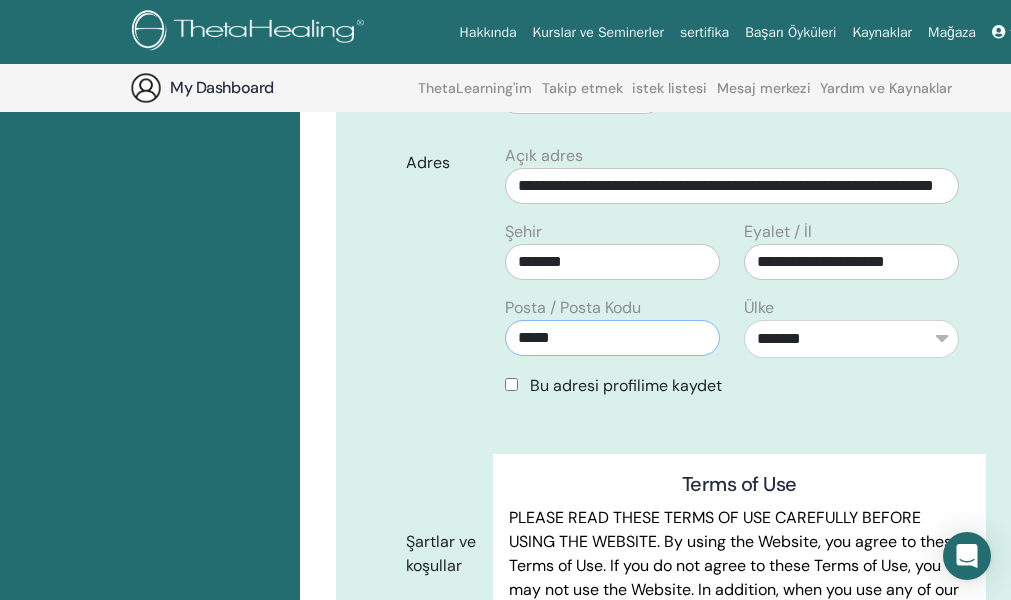 type on "*****" 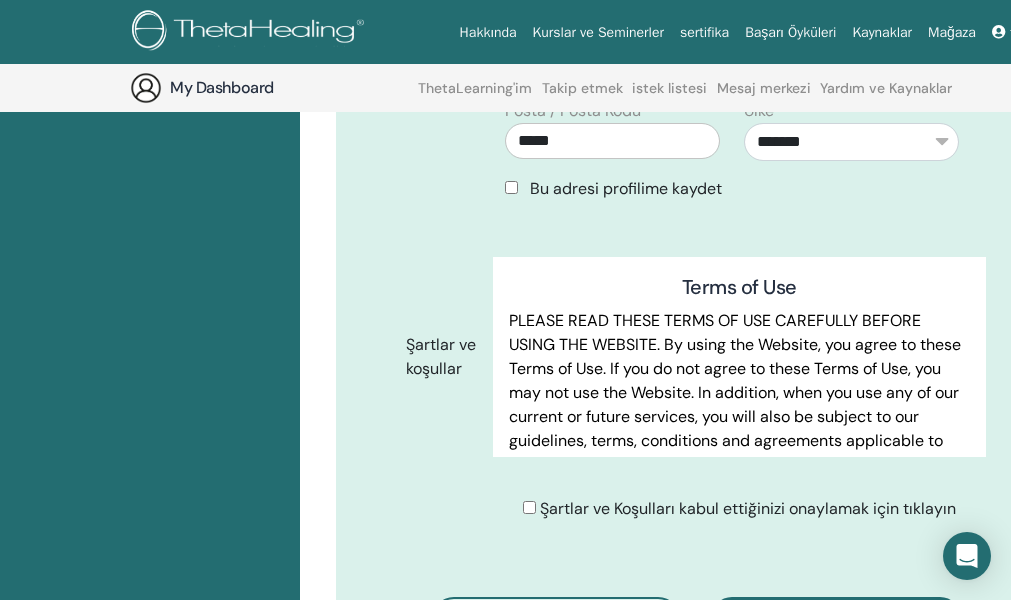scroll, scrollTop: 848, scrollLeft: 0, axis: vertical 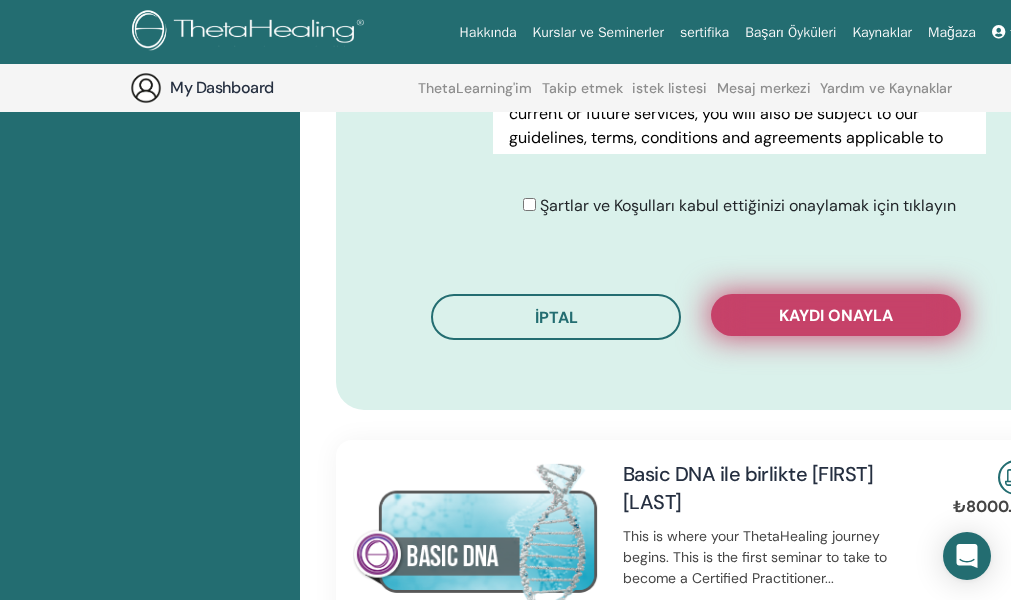 click on "Kaydı onayla" at bounding box center (836, 315) 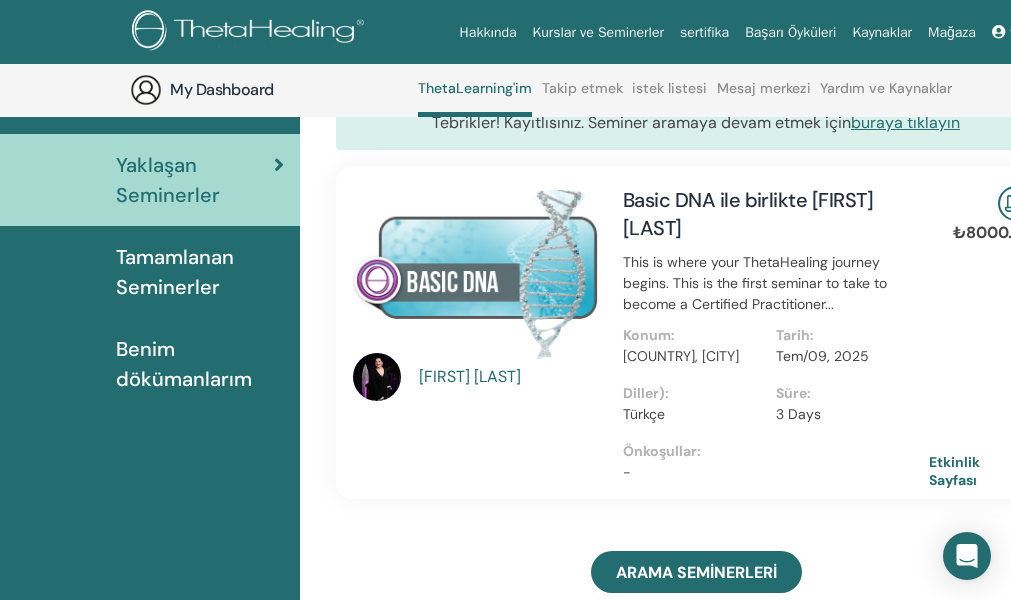 scroll, scrollTop: 153, scrollLeft: 0, axis: vertical 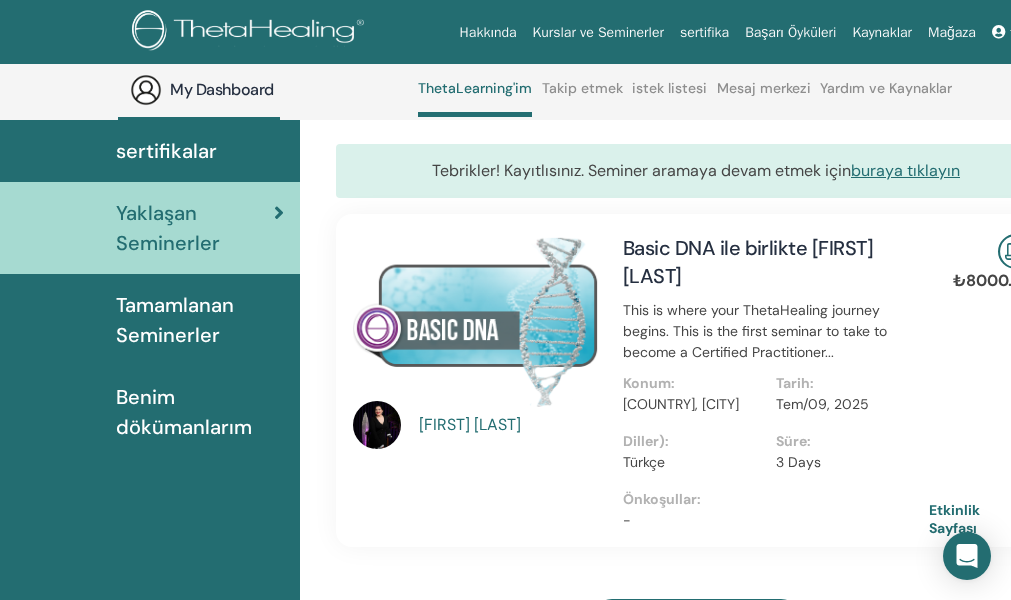 click on "Benim dökümanlarım" at bounding box center [200, 412] 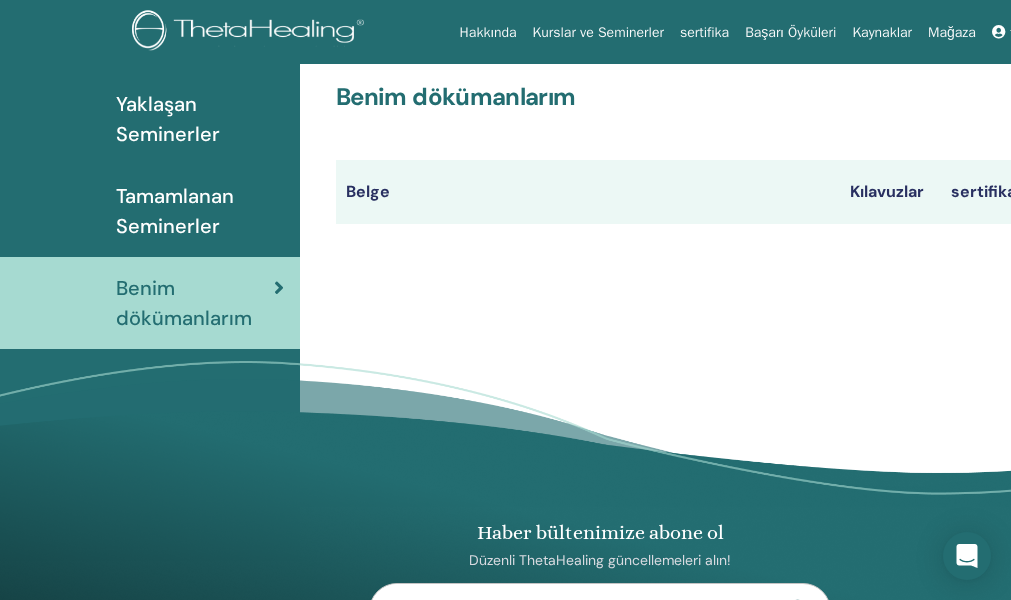 scroll, scrollTop: 248, scrollLeft: 0, axis: vertical 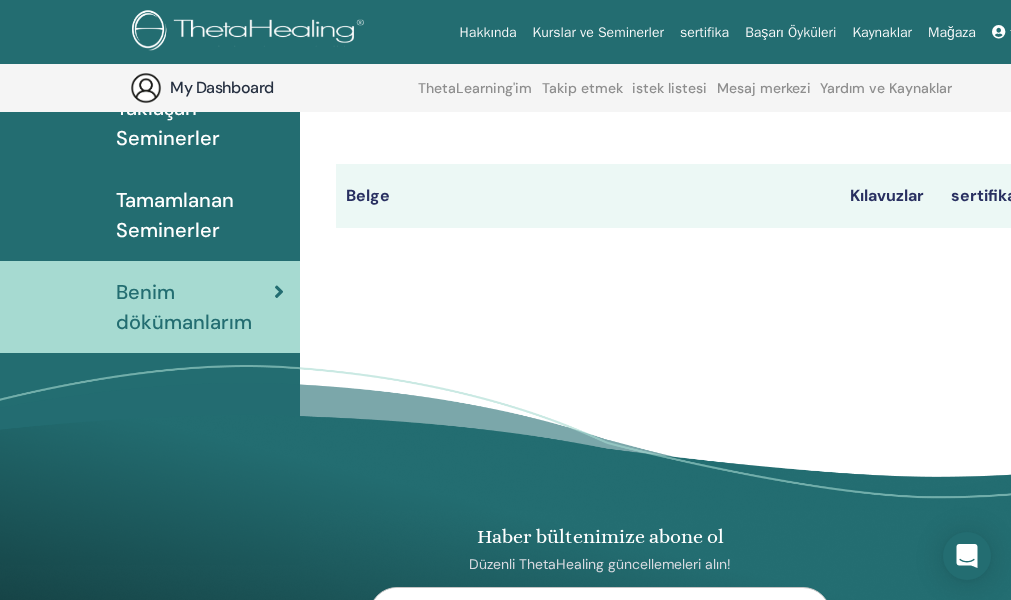 click on "sertifikalar" at bounding box center (998, 196) 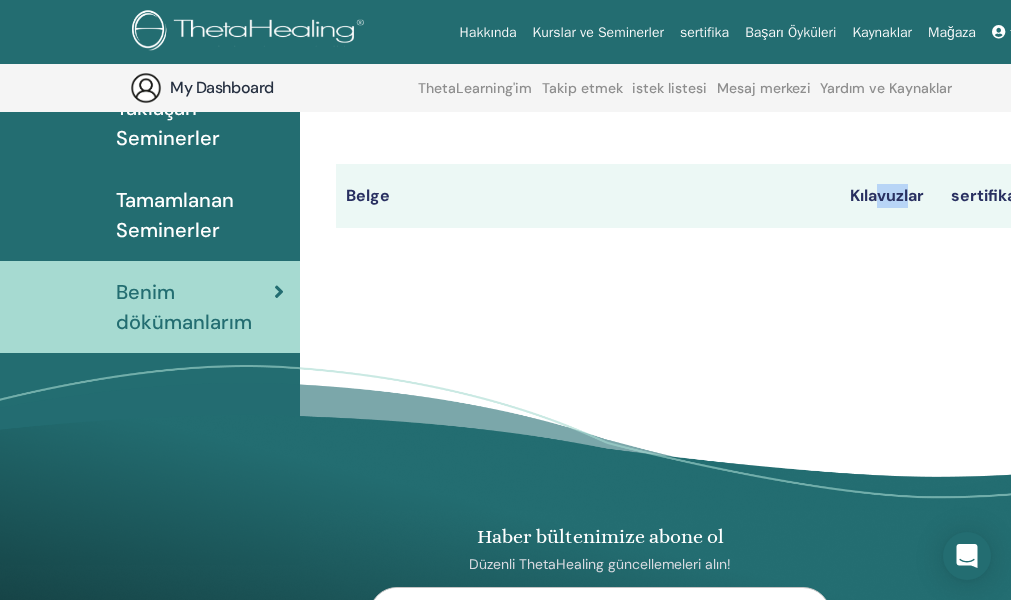 drag, startPoint x: 913, startPoint y: 212, endPoint x: 870, endPoint y: 217, distance: 43.289722 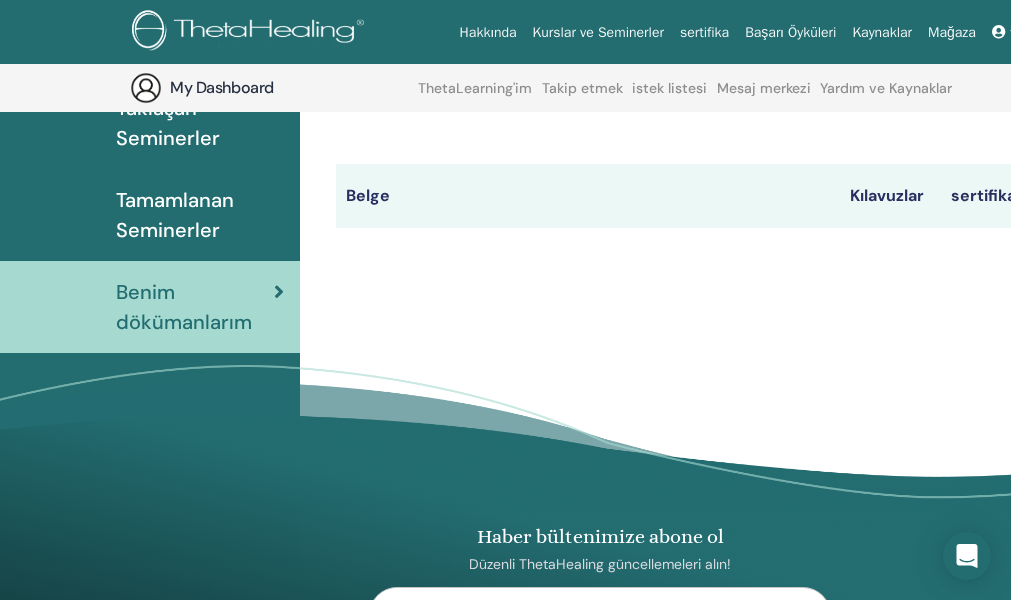 drag, startPoint x: 870, startPoint y: 217, endPoint x: 979, endPoint y: 209, distance: 109.29318 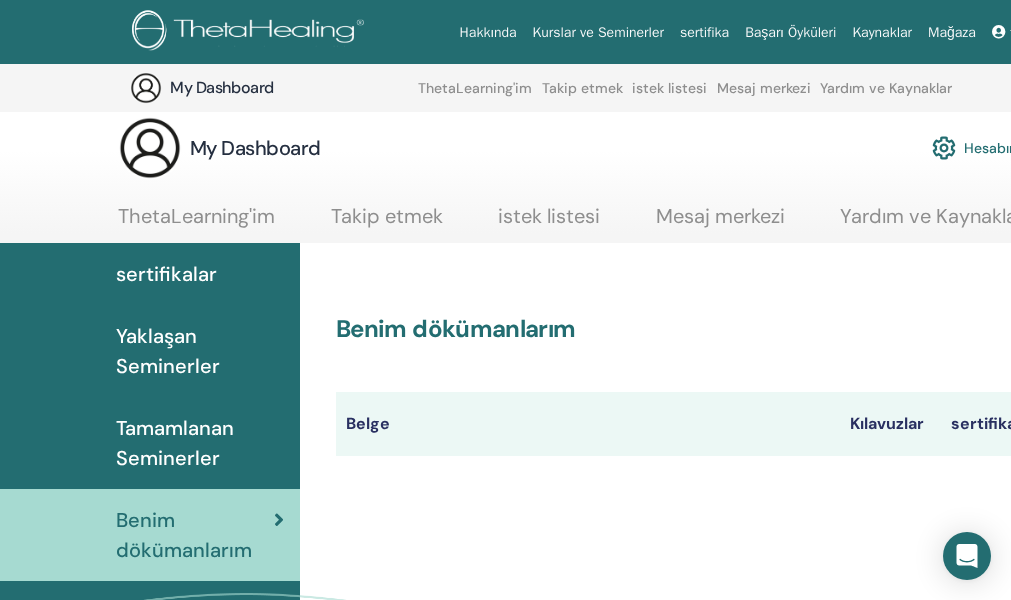 scroll, scrollTop: 0, scrollLeft: 0, axis: both 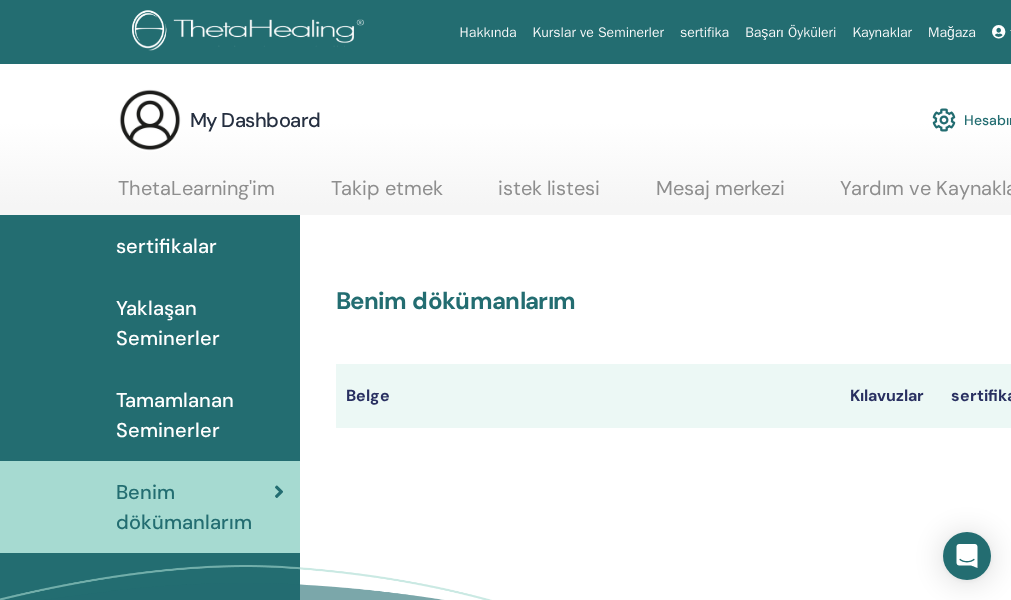 click on "sertifikalar" at bounding box center (166, 246) 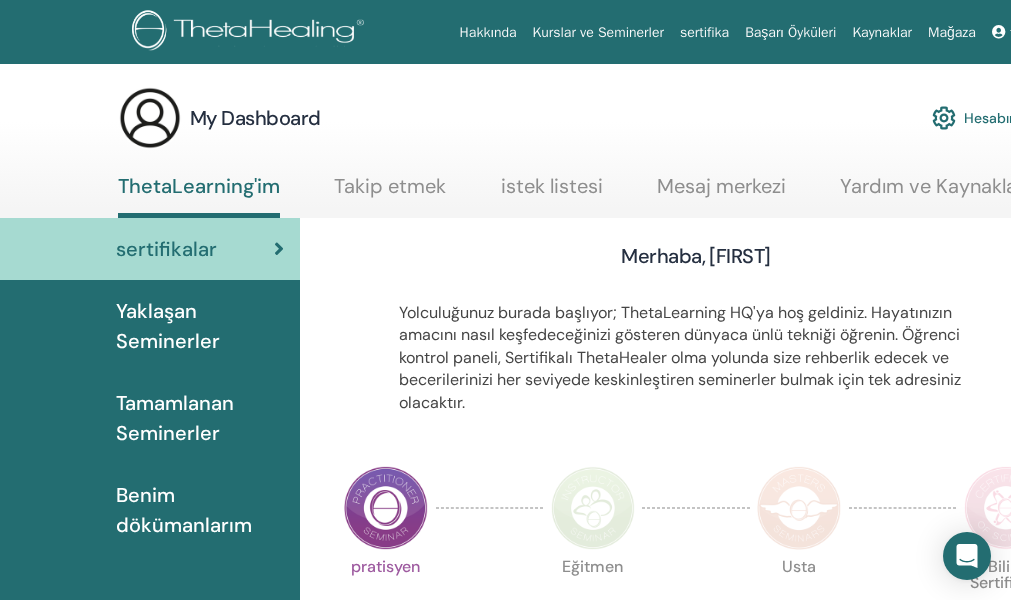 scroll, scrollTop: 0, scrollLeft: 0, axis: both 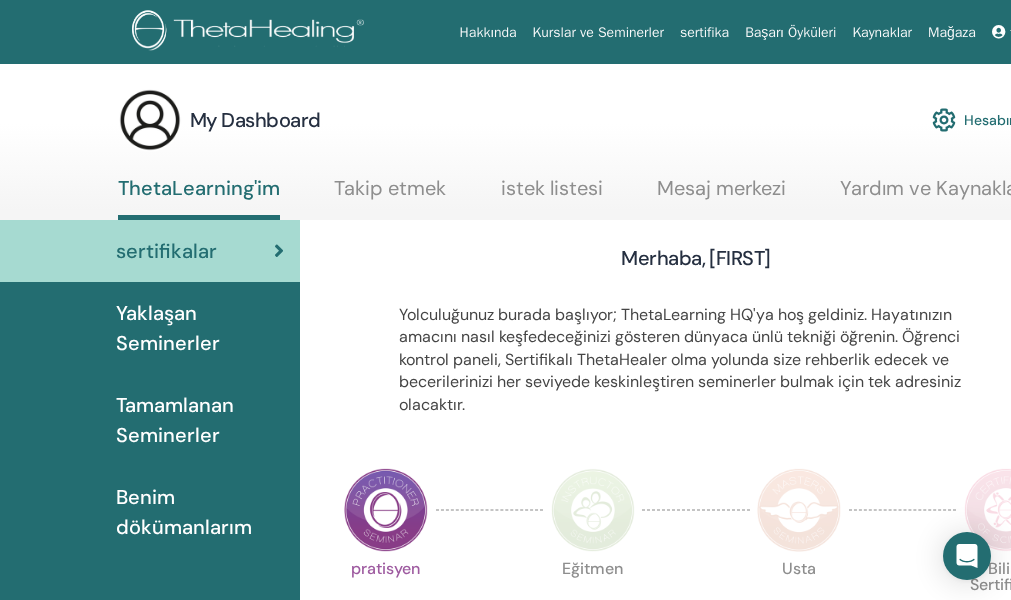 click on "Hakkında
Kurslar ve Seminerler
sertifika
Başarı Öyküleri
Kaynaklar
Mağaza
FA Filiz Aras ThetaLearning'im ThetaHealer'larım Seminerlerim istek listesi Uygulayıcı Olun Bildirimler 1 Mesajlar Teta Hesabım Destek Çıkış Yap" at bounding box center (600, 32) 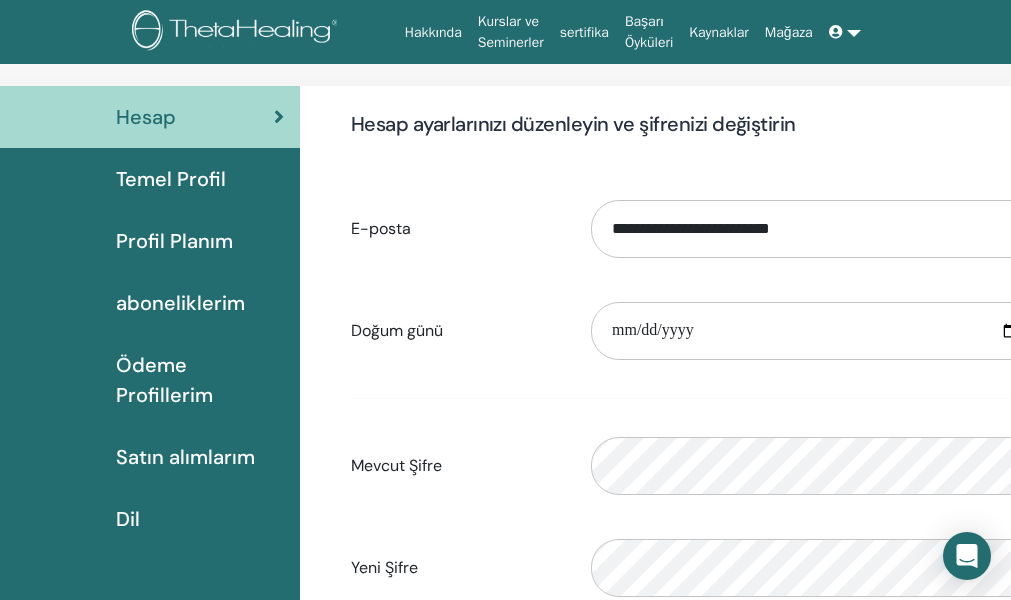 scroll, scrollTop: 0, scrollLeft: 0, axis: both 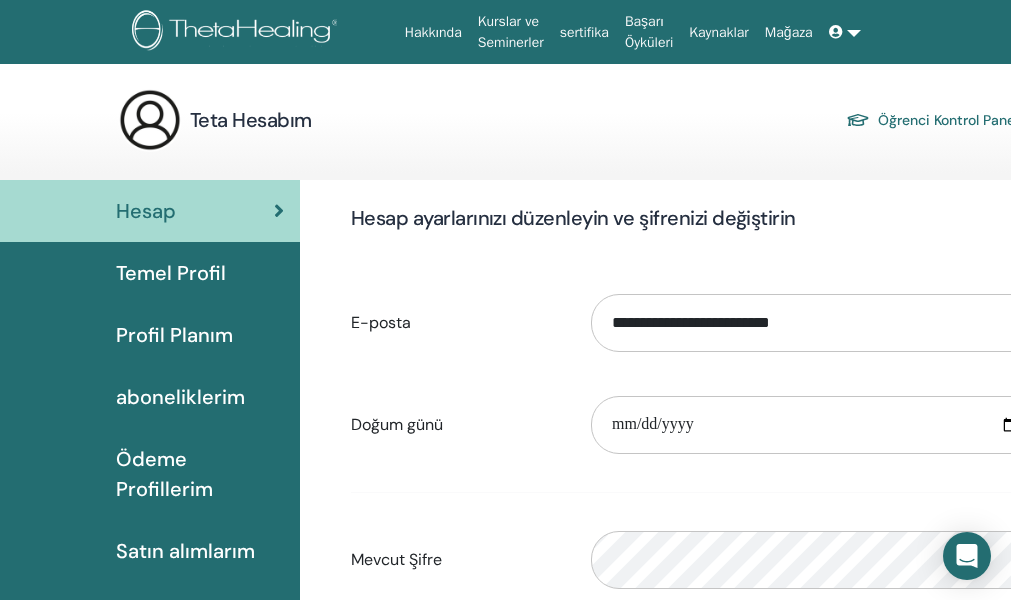 click on "Profil Planım" at bounding box center (174, 335) 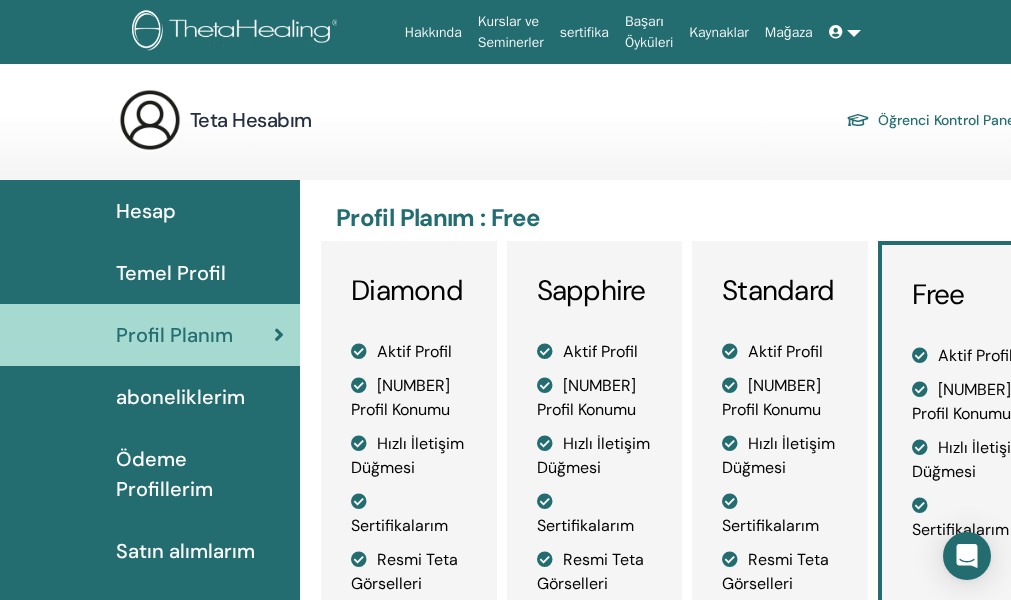 scroll, scrollTop: 0, scrollLeft: 0, axis: both 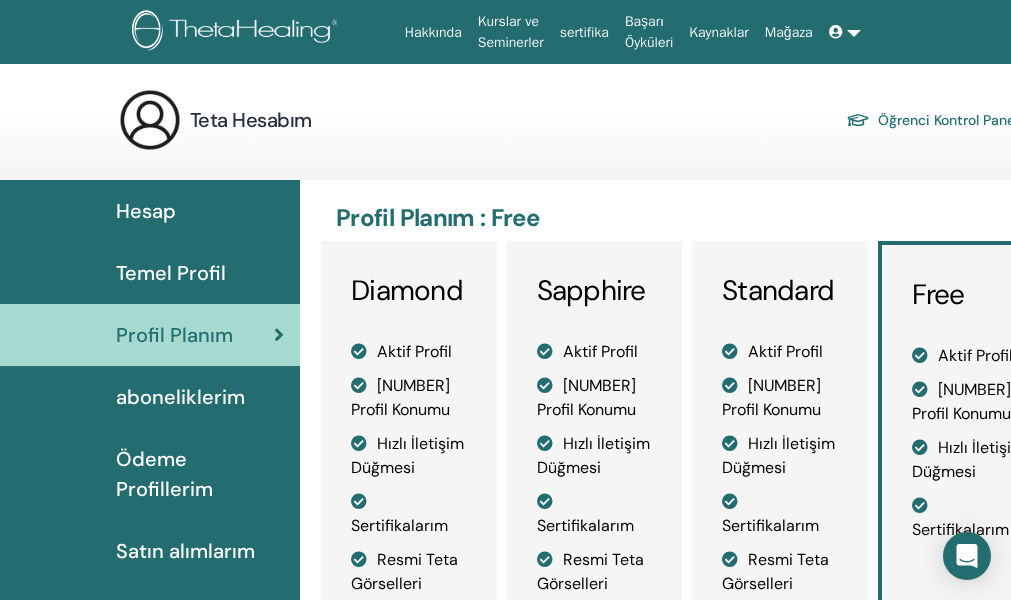 click on "Temel Profil" at bounding box center (171, 273) 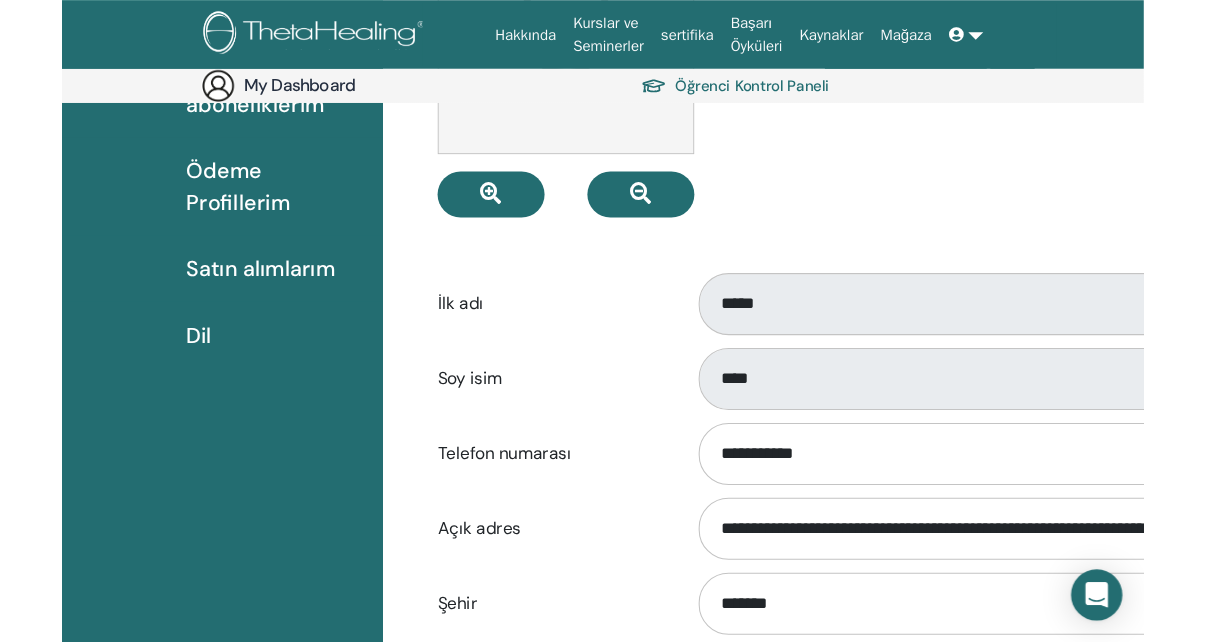 scroll, scrollTop: 232, scrollLeft: 0, axis: vertical 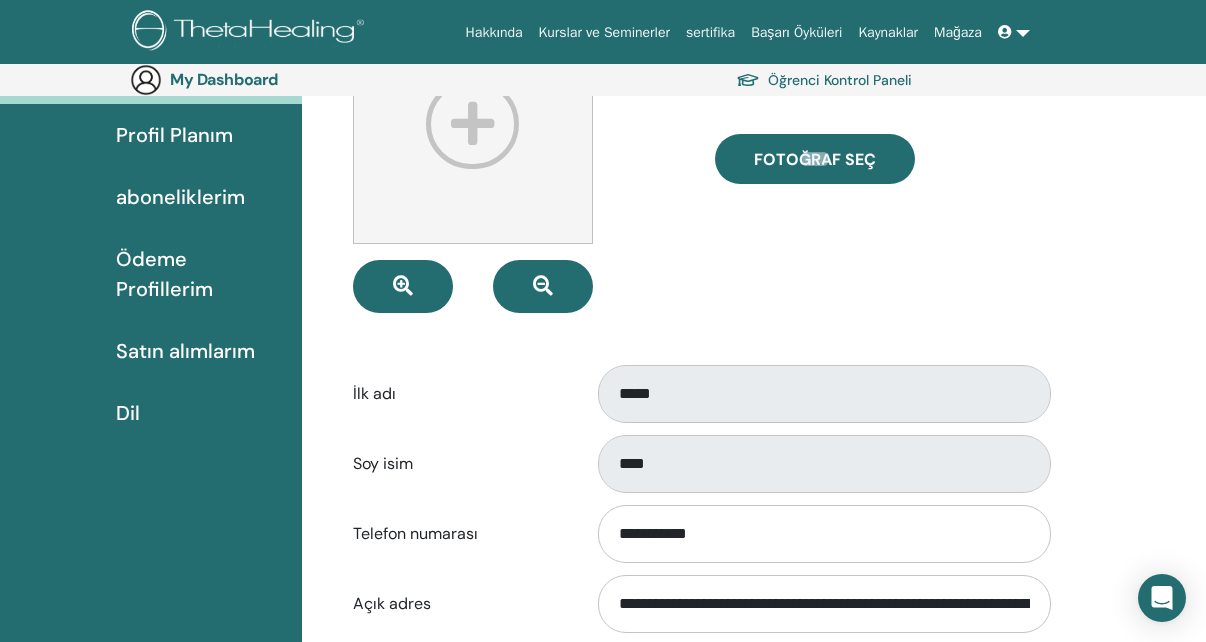 click at bounding box center (1014, 32) 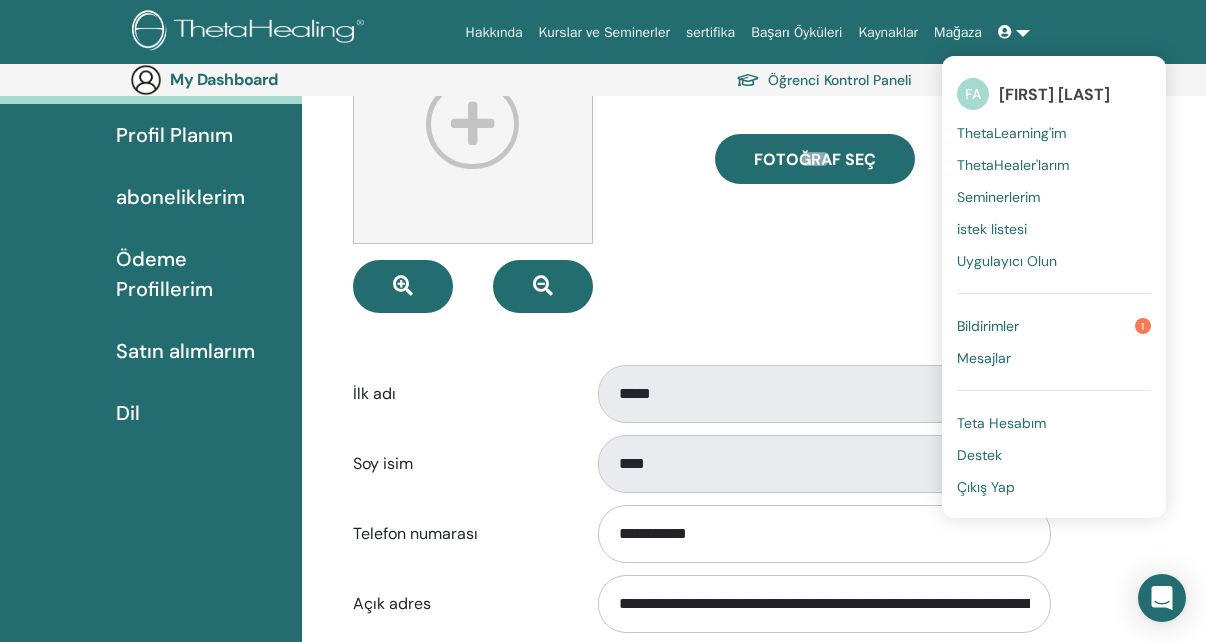 click on "Bildirimler" at bounding box center (988, 326) 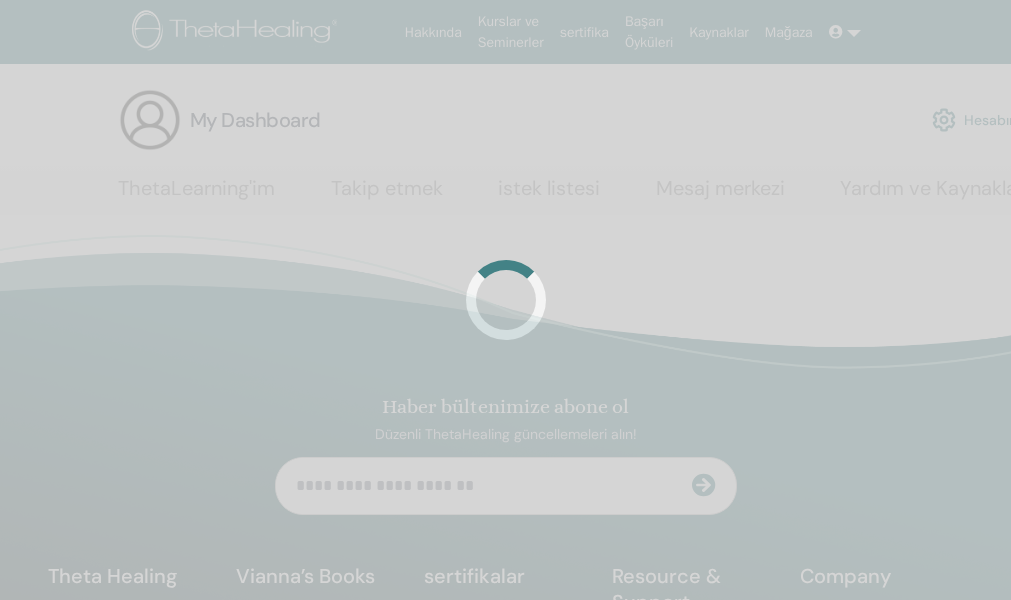 scroll, scrollTop: 0, scrollLeft: 0, axis: both 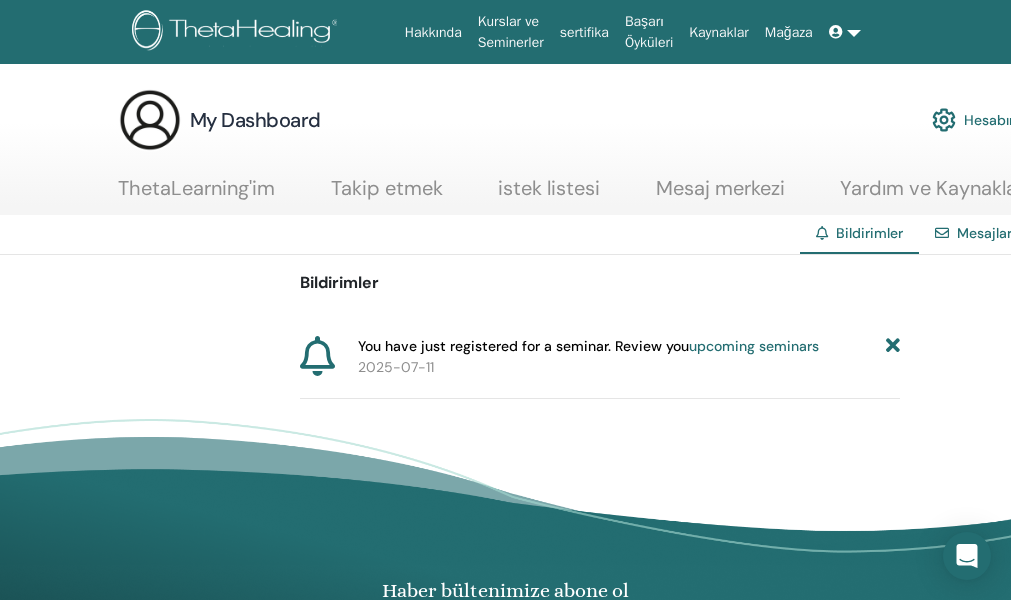 click on "upcoming seminars" at bounding box center (754, 346) 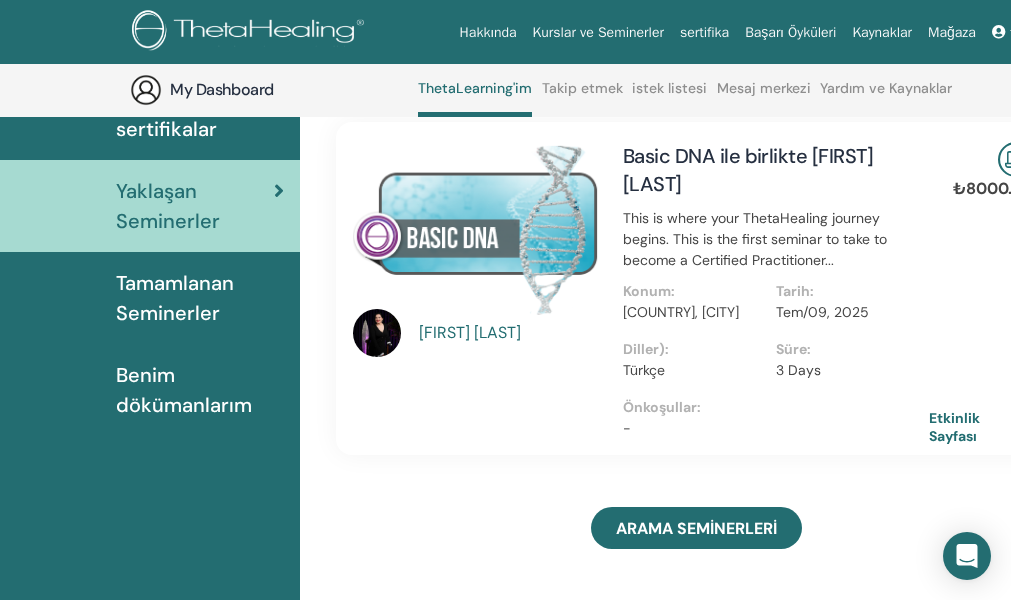 scroll, scrollTop: 0, scrollLeft: 0, axis: both 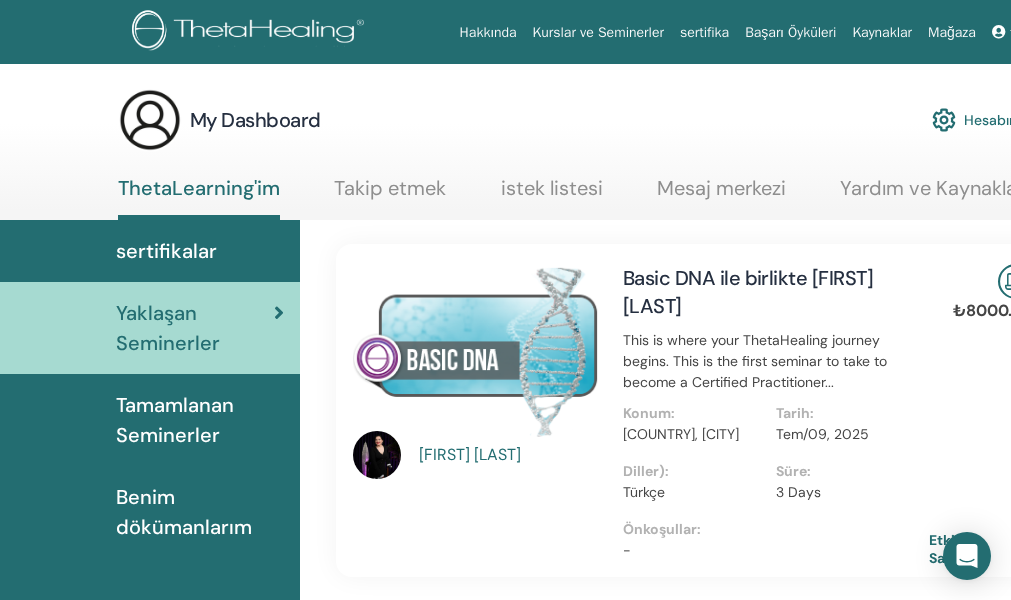 click on "Hesabım" at bounding box center (977, 120) 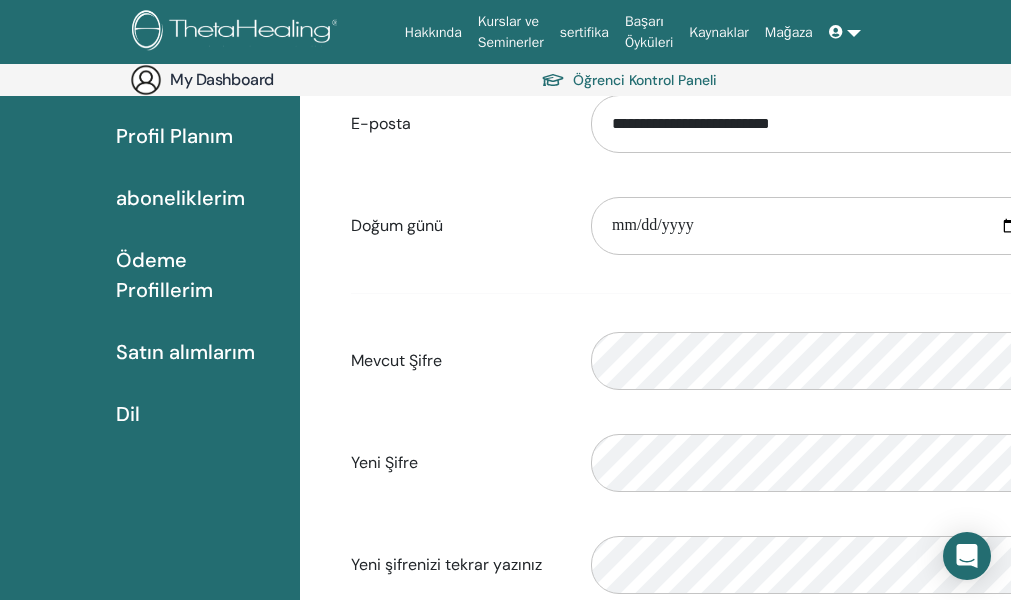 scroll, scrollTop: 232, scrollLeft: 0, axis: vertical 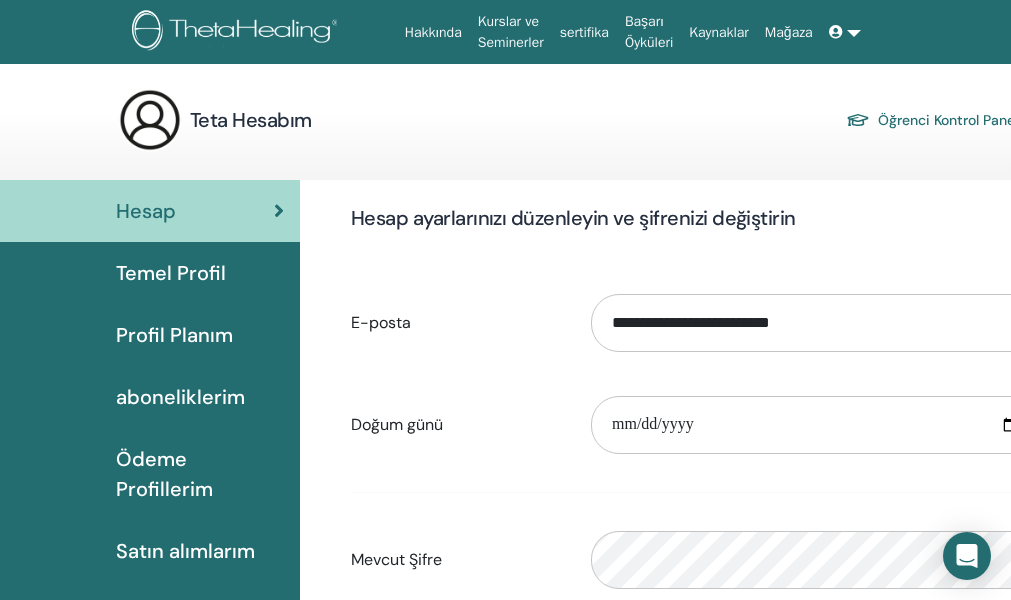 click on "Temel Profil" at bounding box center [171, 273] 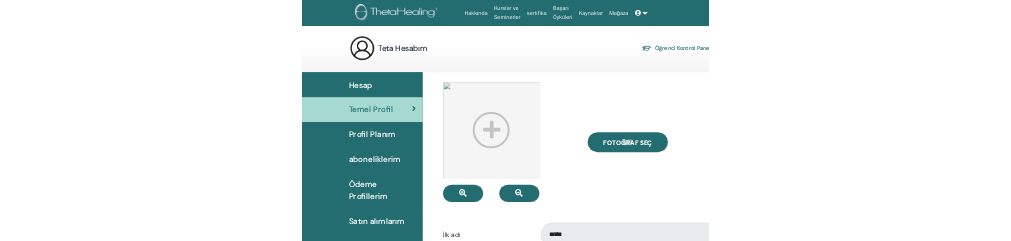 scroll, scrollTop: 0, scrollLeft: 0, axis: both 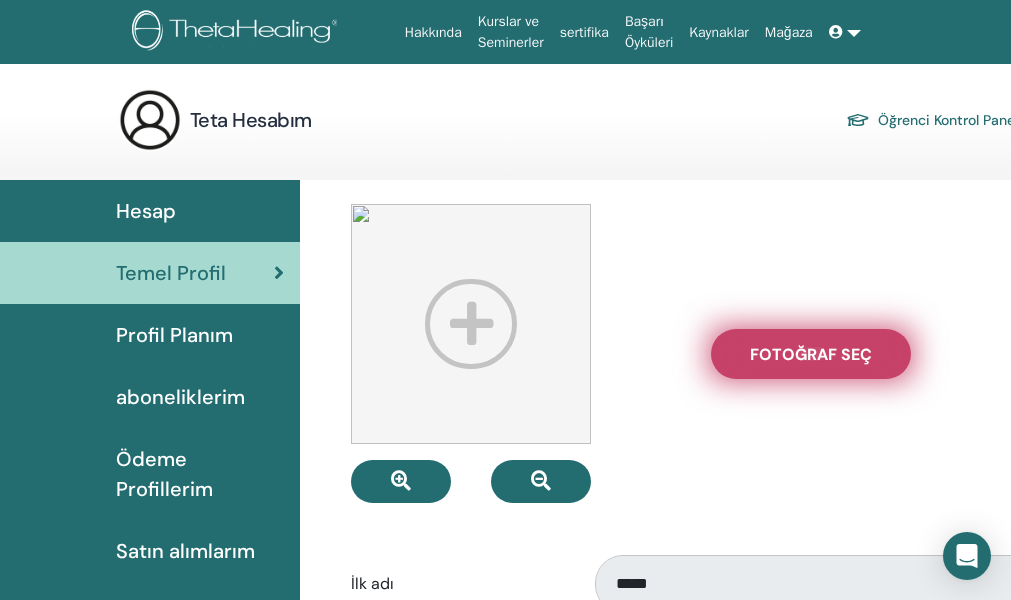 click on "Fotoğraf seç" at bounding box center [811, 354] 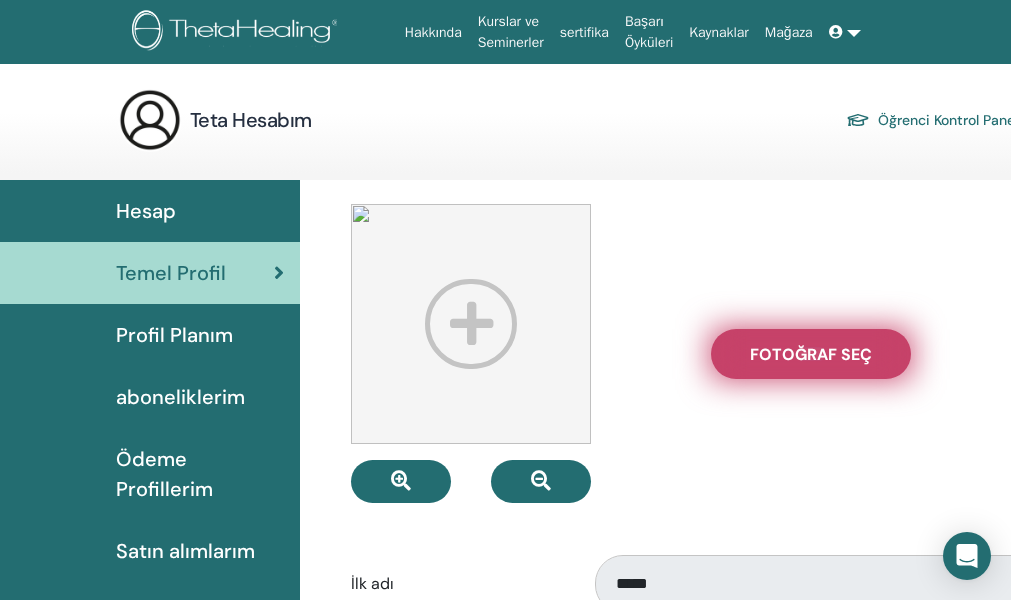 click on "Fotoğraf seç" at bounding box center [811, 354] 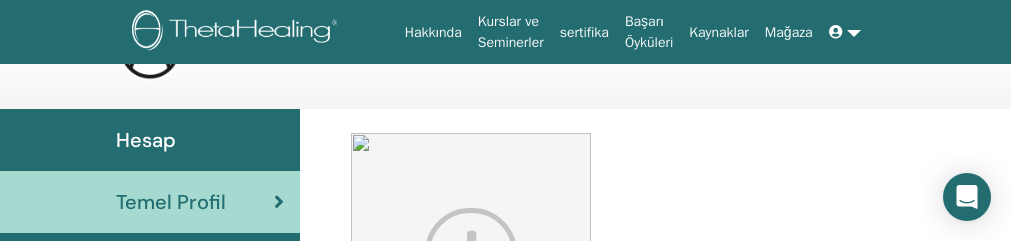 scroll, scrollTop: 100, scrollLeft: 0, axis: vertical 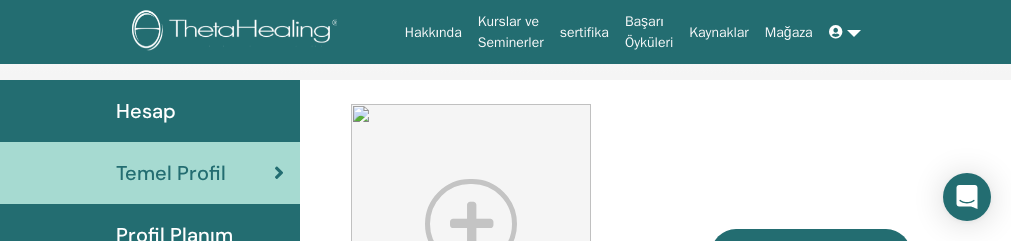drag, startPoint x: 528, startPoint y: 174, endPoint x: 503, endPoint y: 154, distance: 32.01562 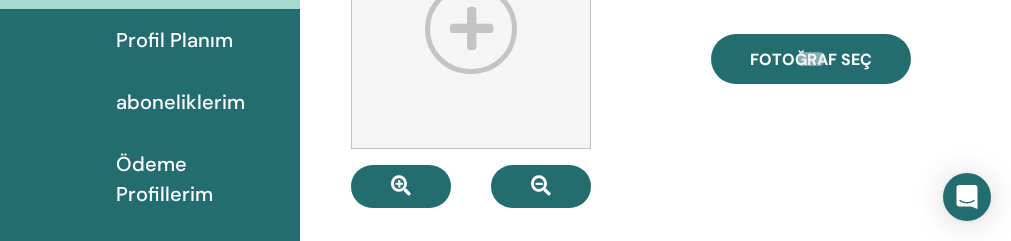 scroll, scrollTop: 332, scrollLeft: 0, axis: vertical 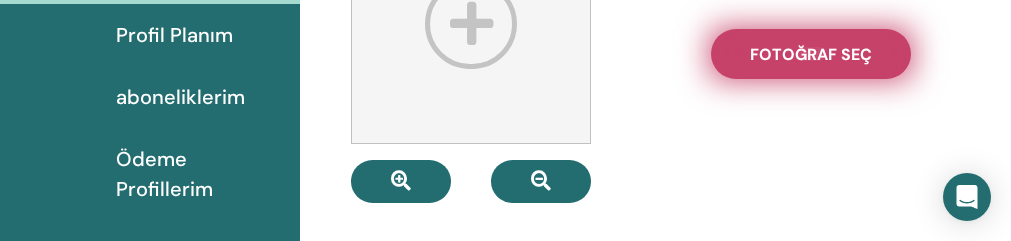 click on "Fotoğraf seç" at bounding box center [811, 54] 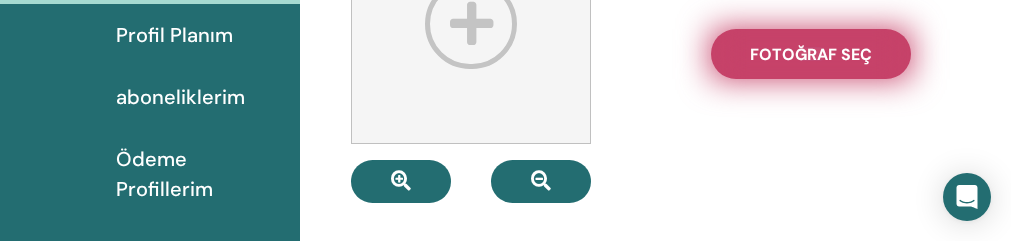 click on "Fotoğraf seç" at bounding box center [811, 54] 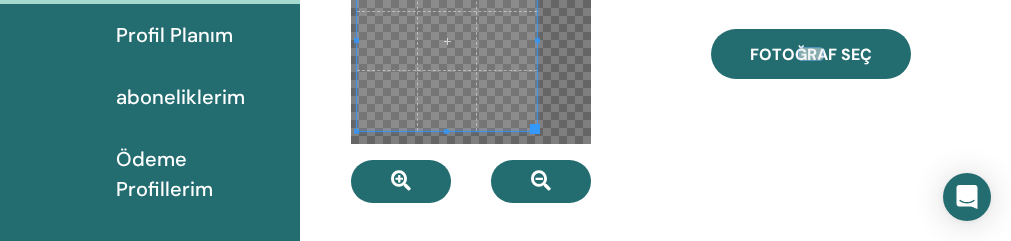 click at bounding box center (447, 41) 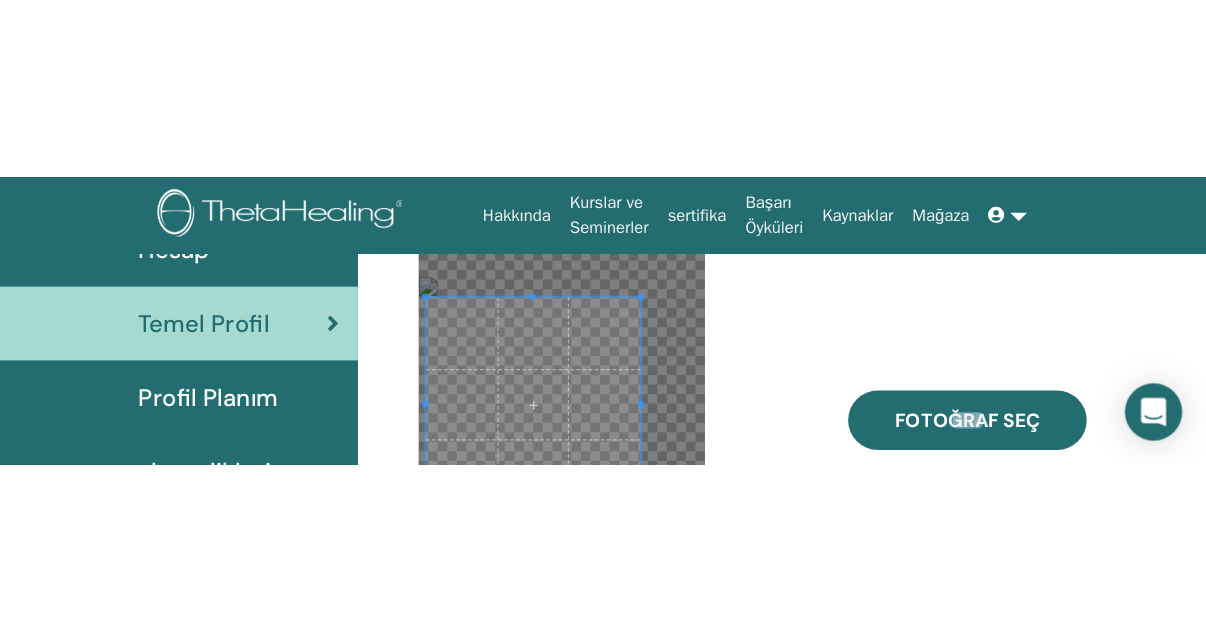 scroll, scrollTop: 100, scrollLeft: 0, axis: vertical 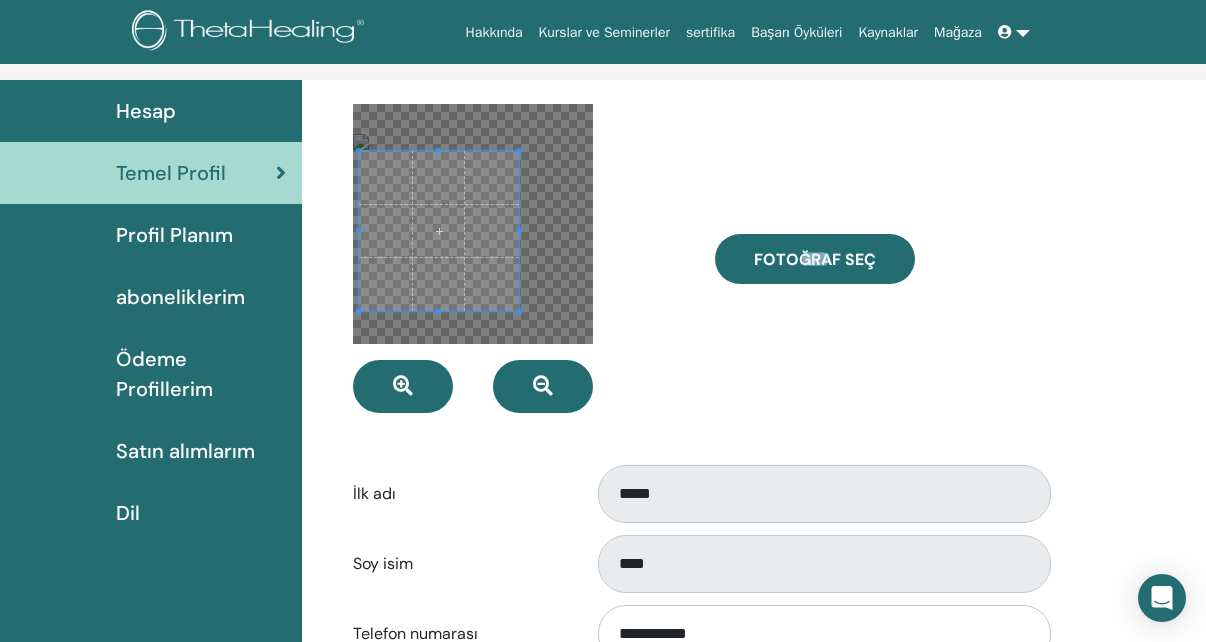 click at bounding box center [439, 231] 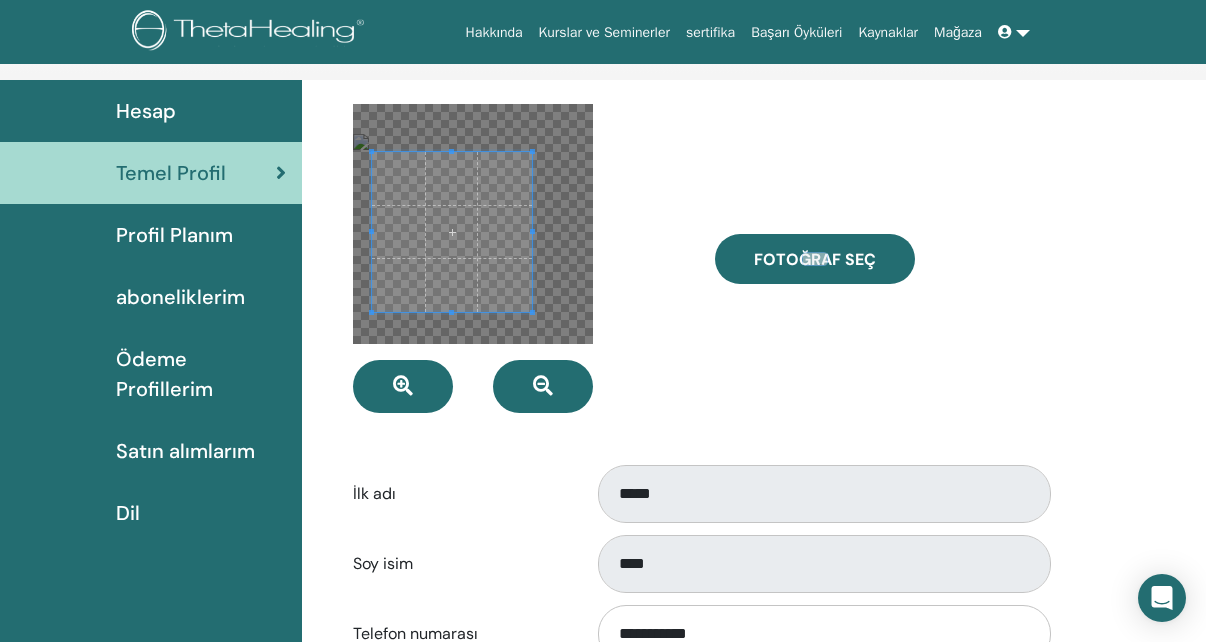 click at bounding box center [452, 232] 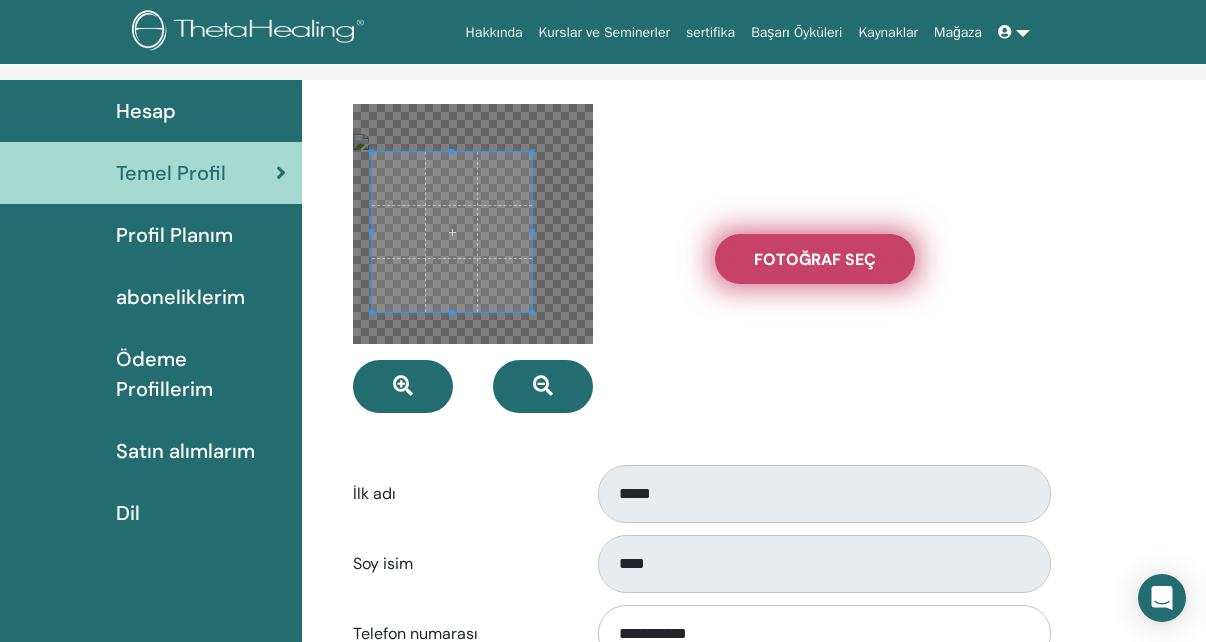 click on "Fotoğraf seç" at bounding box center [815, 259] 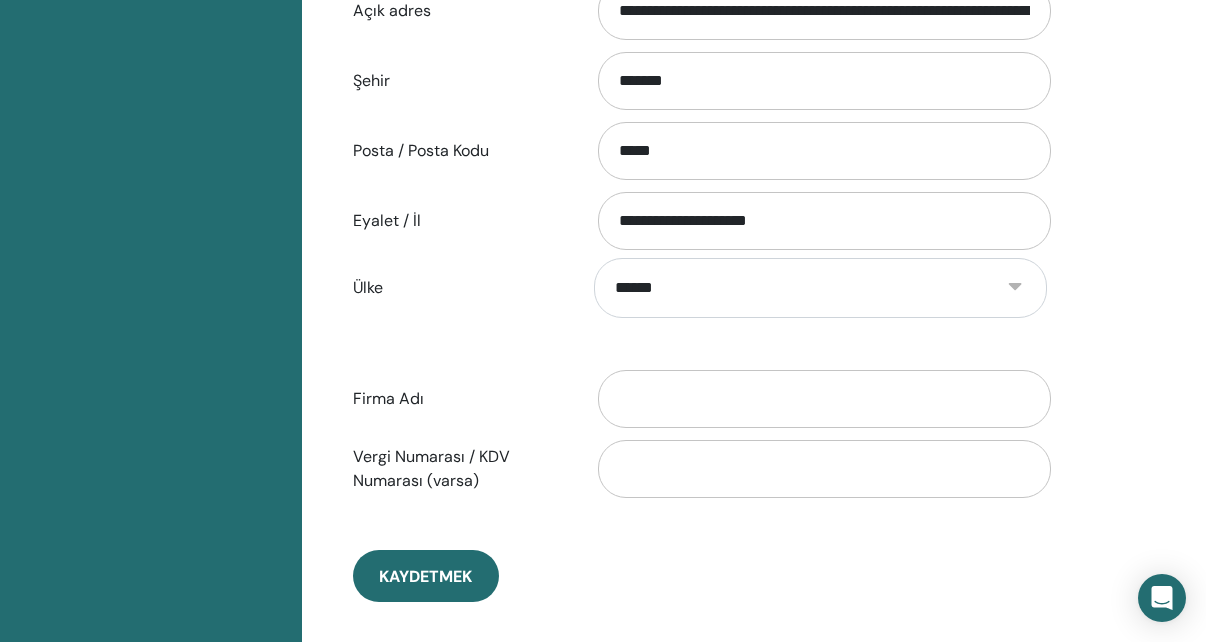 scroll, scrollTop: 832, scrollLeft: 0, axis: vertical 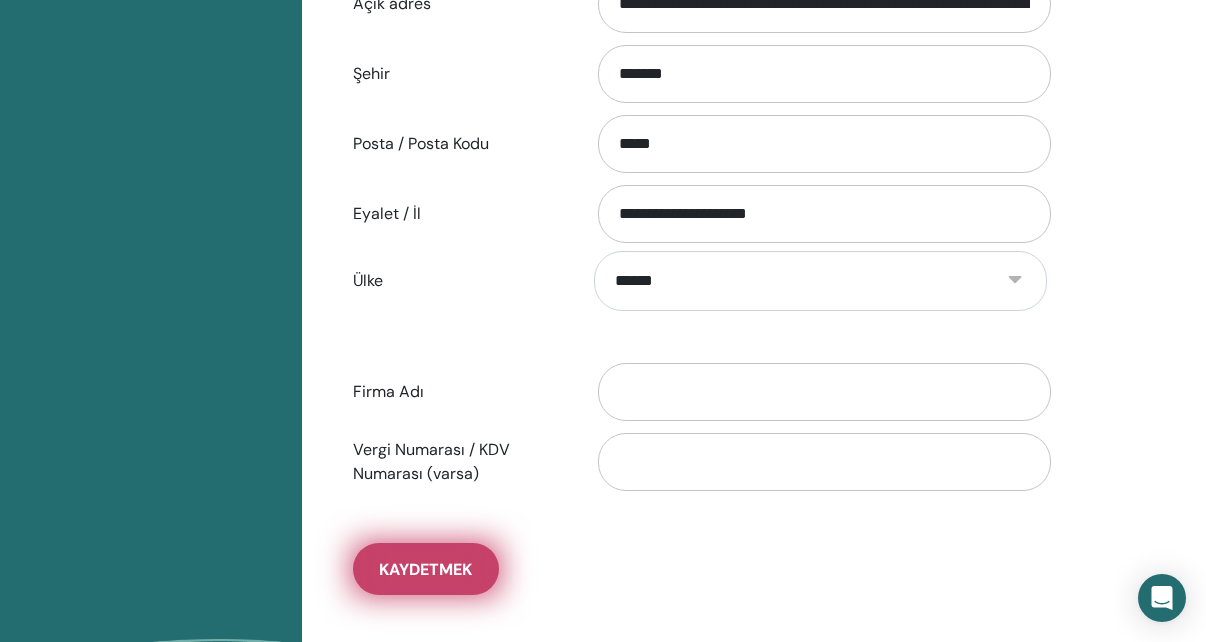 click on "Kaydetmek" at bounding box center [425, 569] 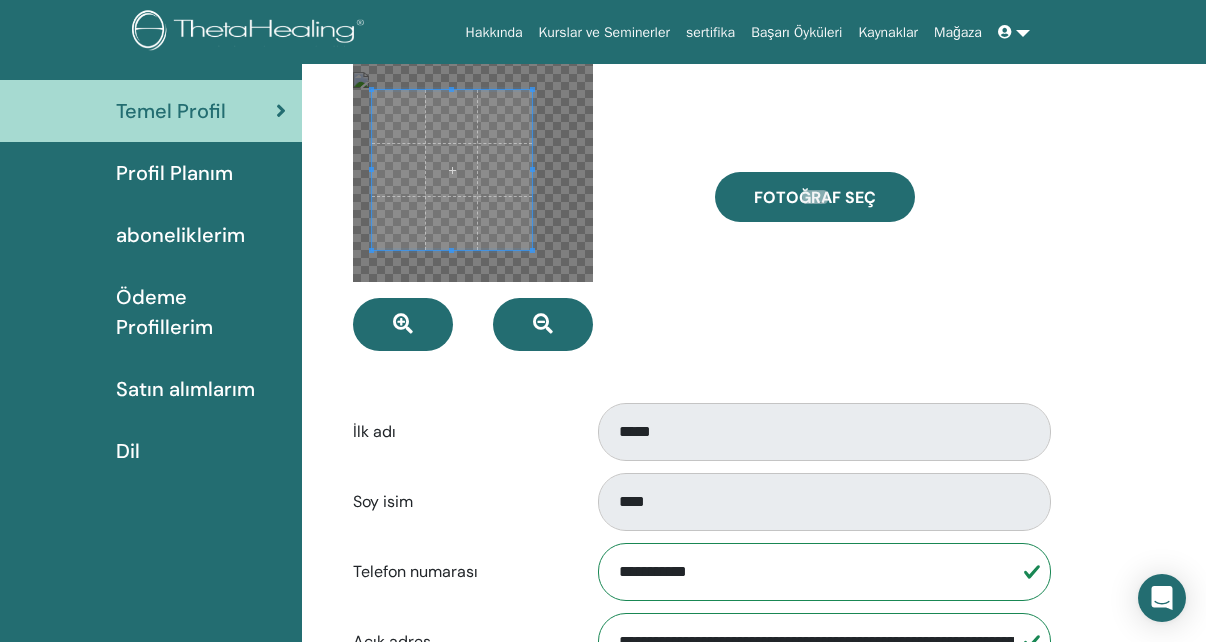 scroll, scrollTop: 0, scrollLeft: 0, axis: both 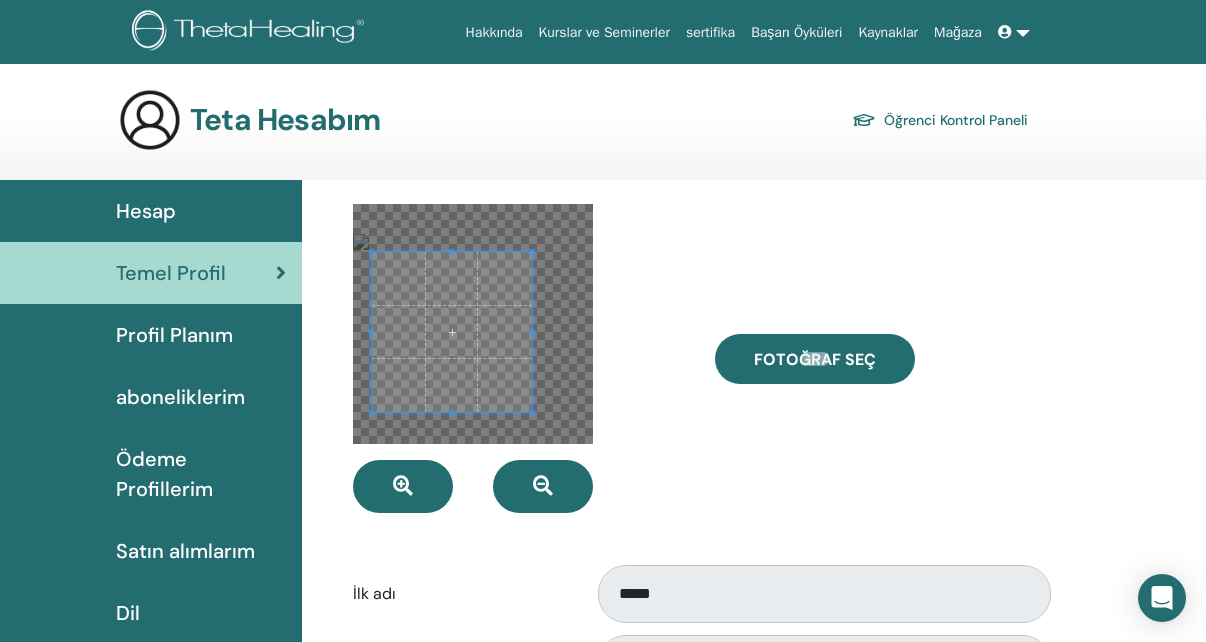 click on "Profil Planım" at bounding box center (174, 335) 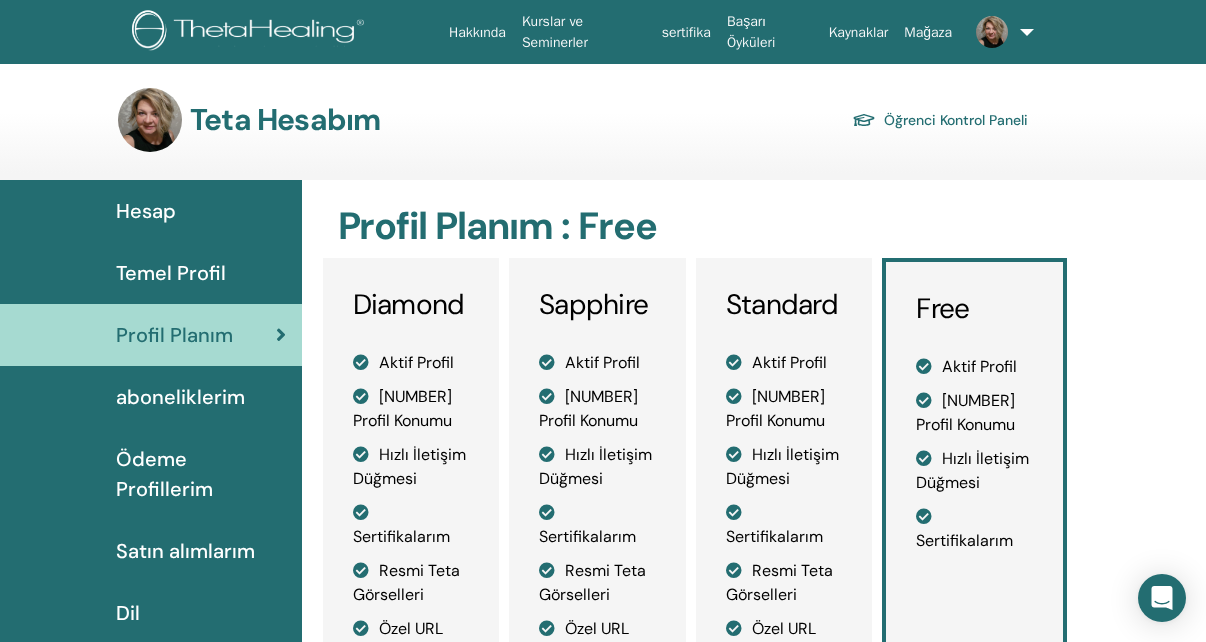 scroll, scrollTop: 0, scrollLeft: 0, axis: both 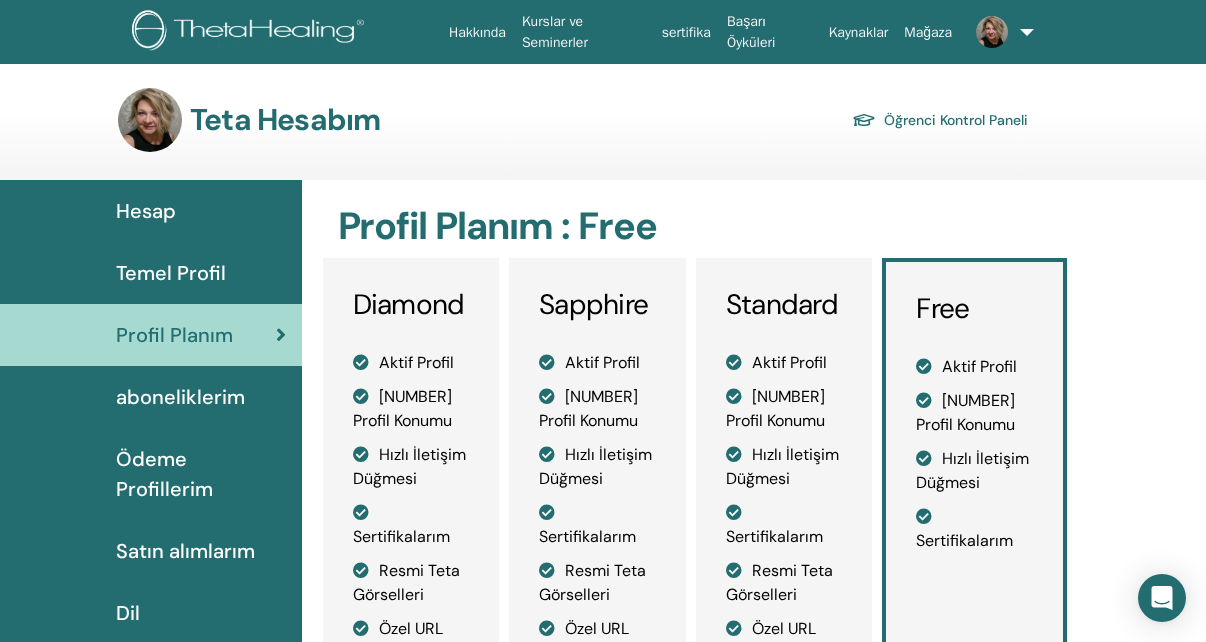click on "aboneliklerim" at bounding box center (180, 397) 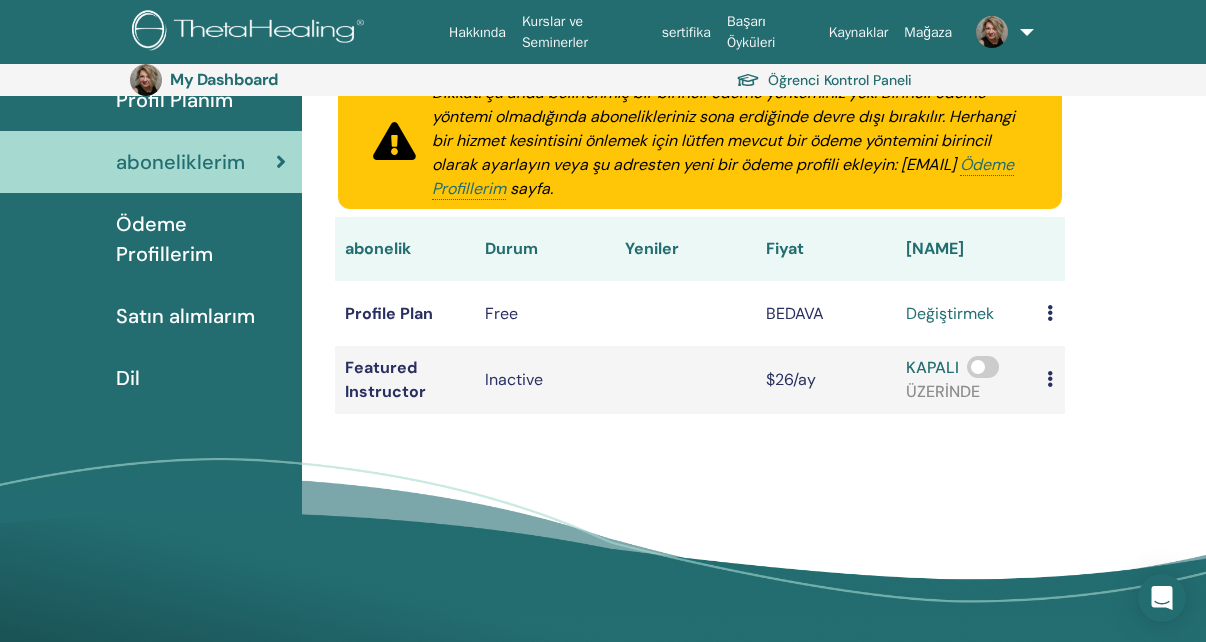 scroll, scrollTop: 232, scrollLeft: 0, axis: vertical 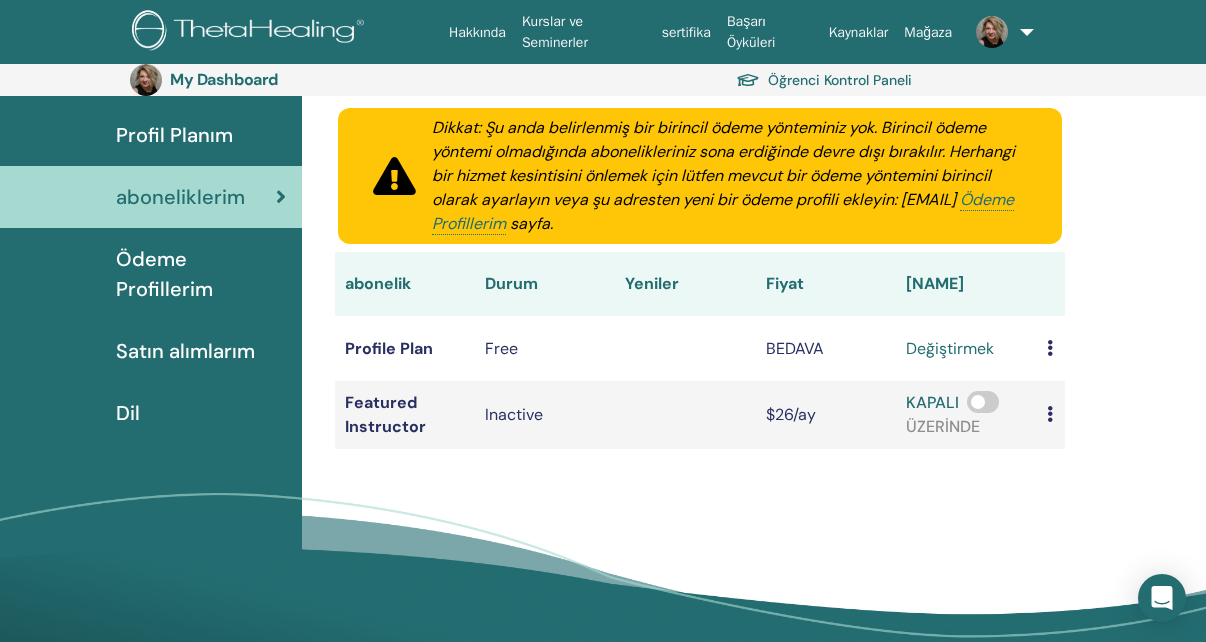 click on "Ödeme Profillerim" at bounding box center [201, 274] 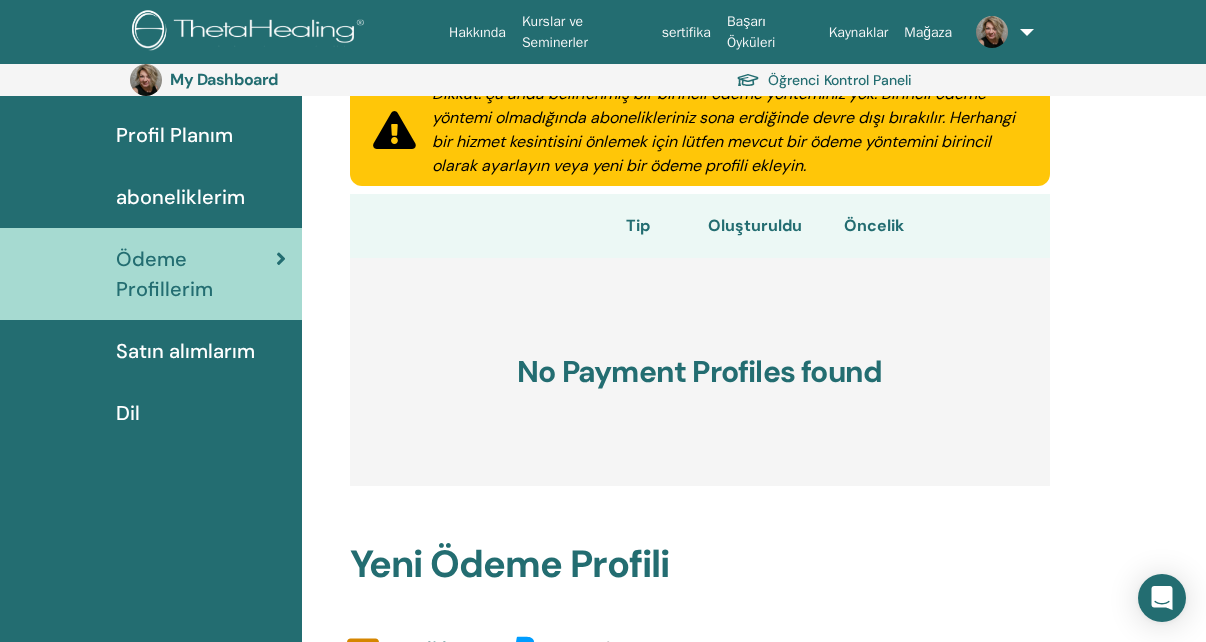 scroll, scrollTop: 100, scrollLeft: 0, axis: vertical 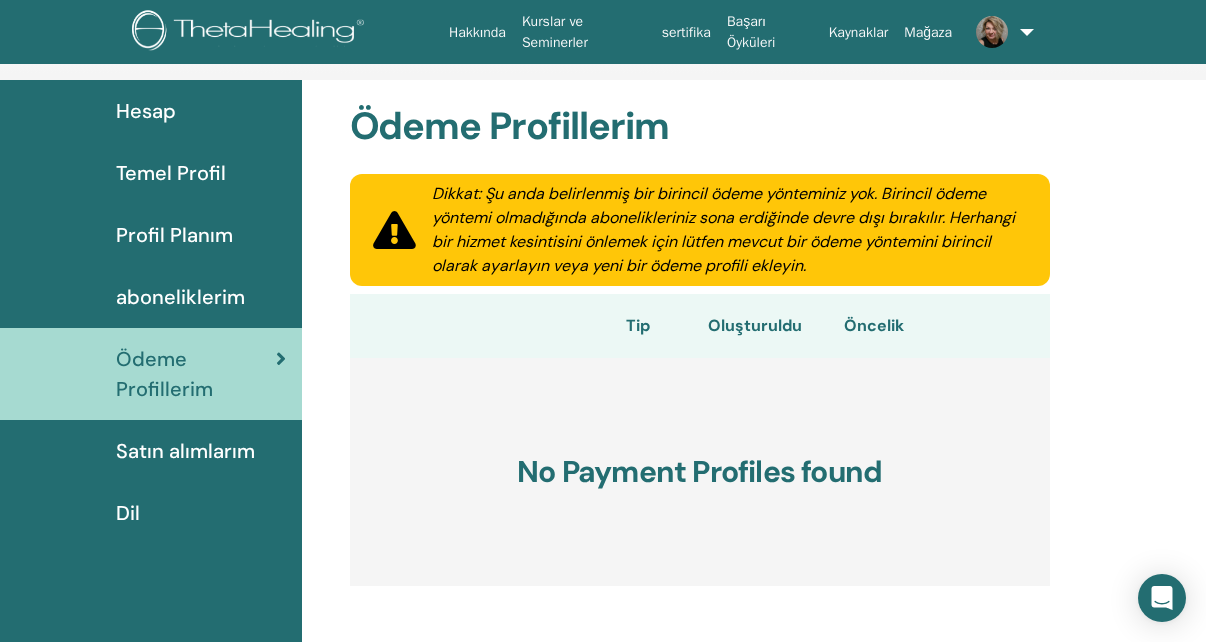 click on "Satın alımlarım" at bounding box center (185, 451) 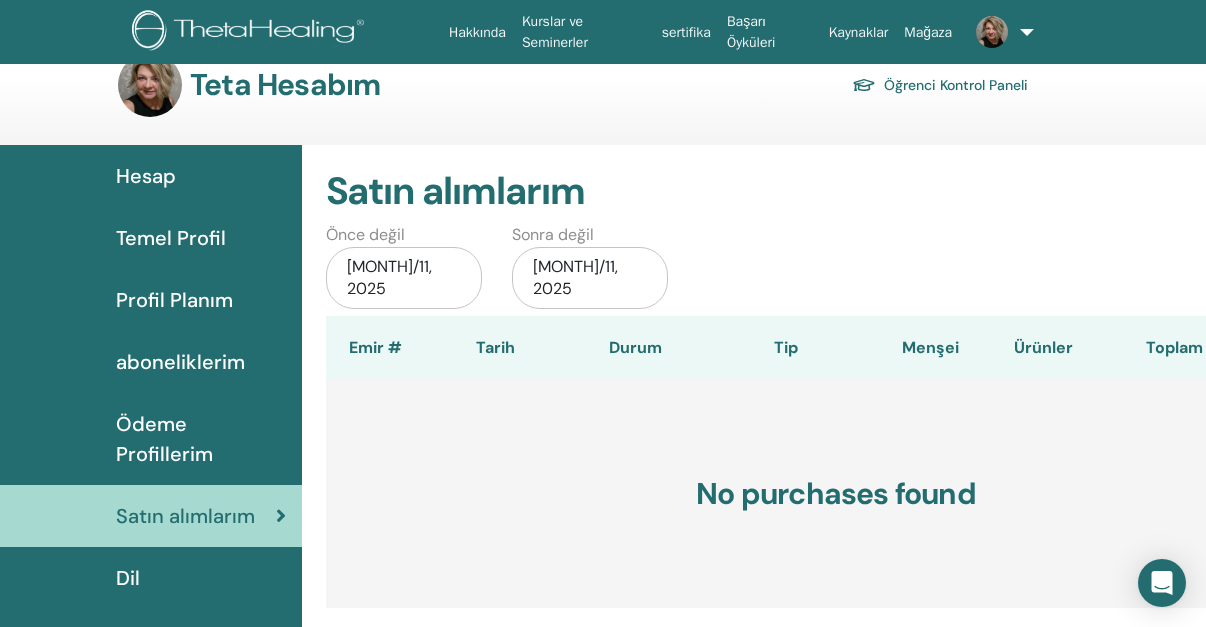 scroll, scrollTop: 0, scrollLeft: 0, axis: both 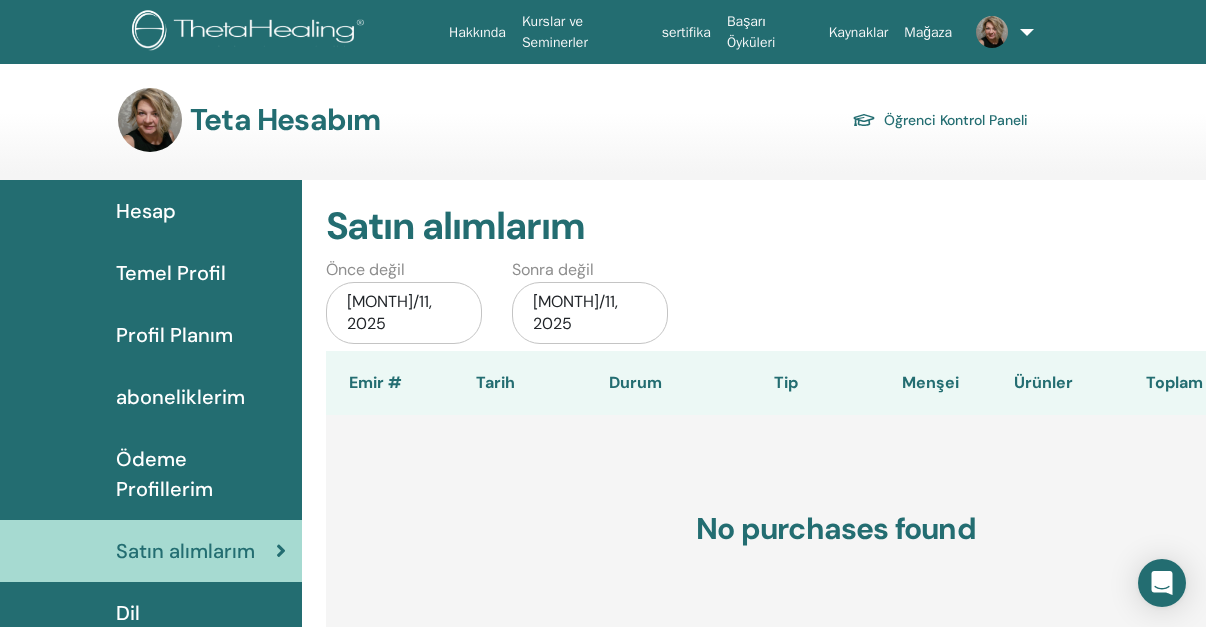 click at bounding box center [999, 32] 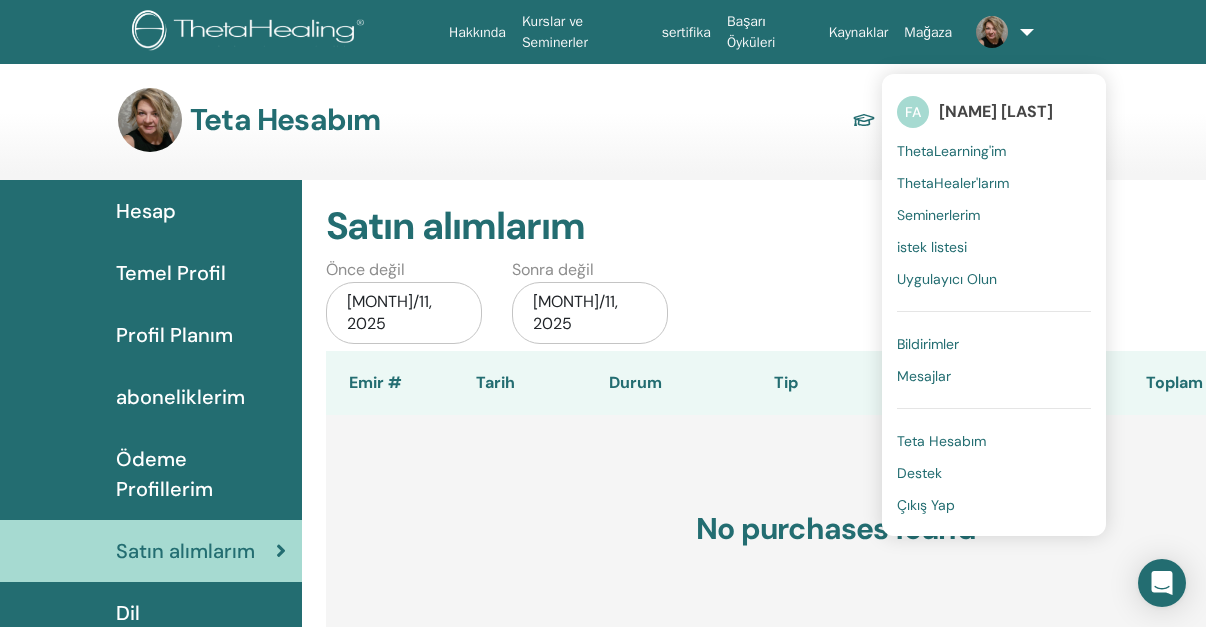 click on "Çıkış Yap" at bounding box center [926, 505] 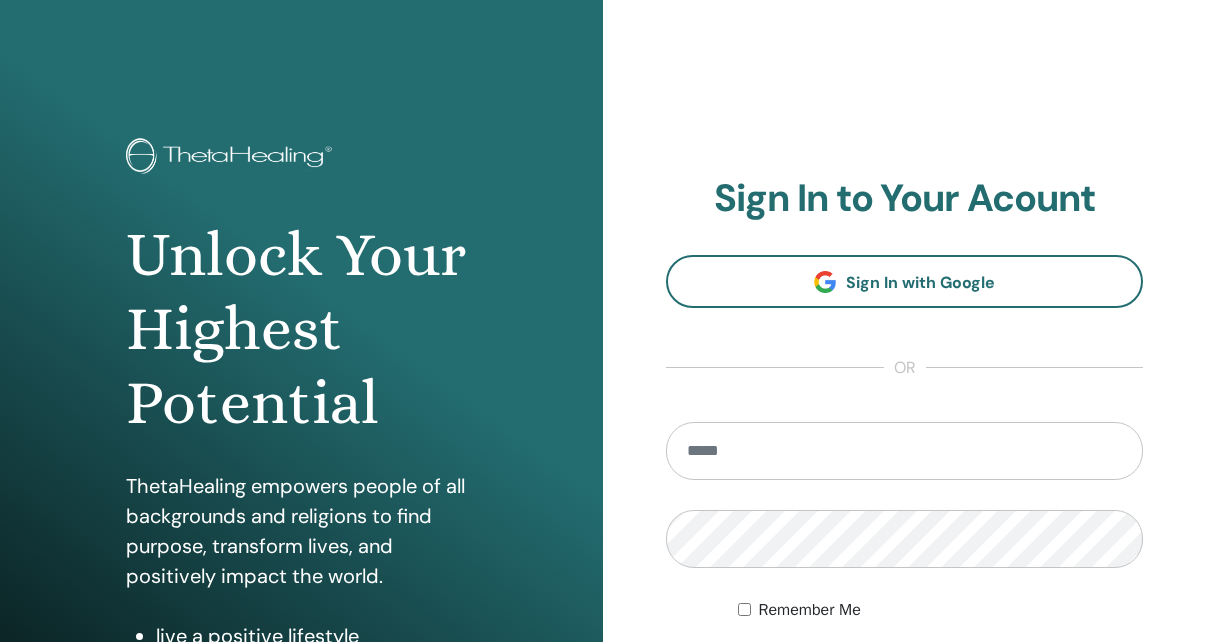 scroll, scrollTop: 0, scrollLeft: 0, axis: both 